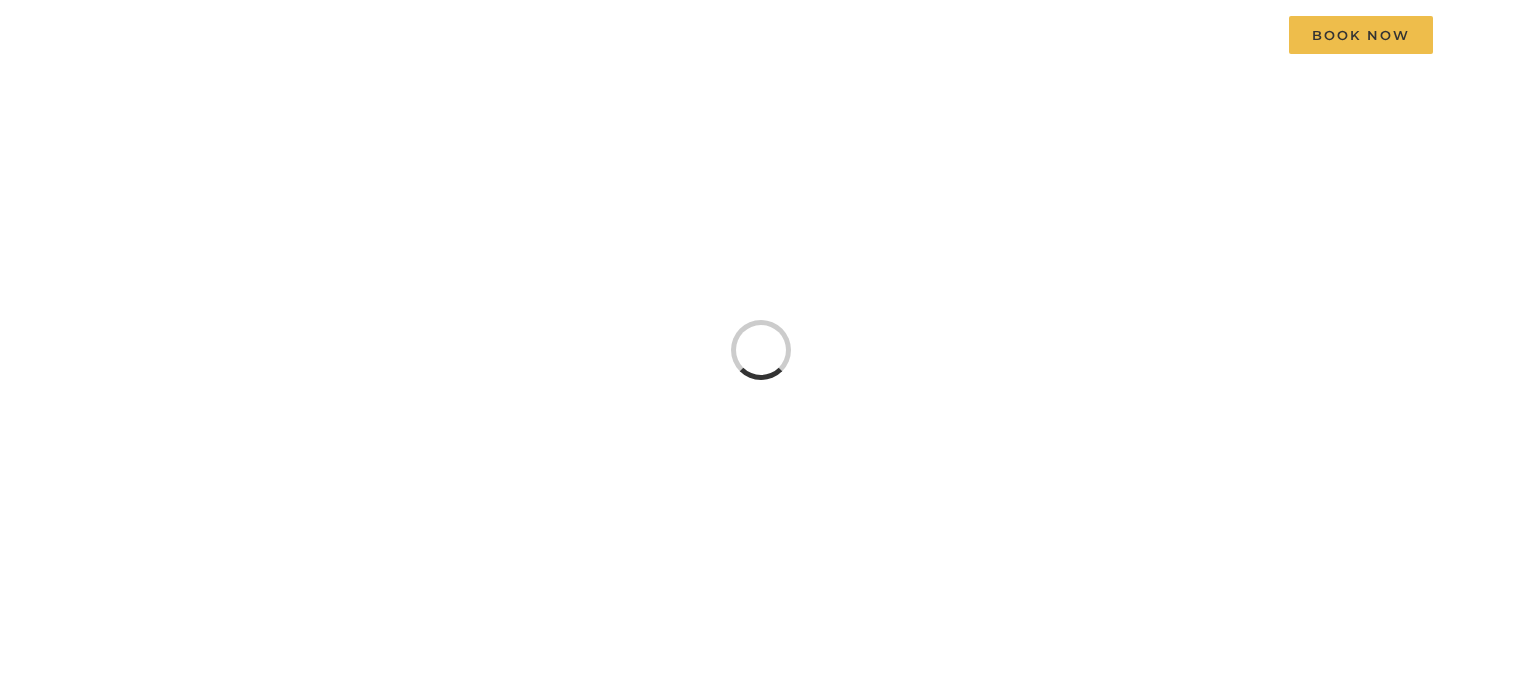 scroll, scrollTop: 0, scrollLeft: 0, axis: both 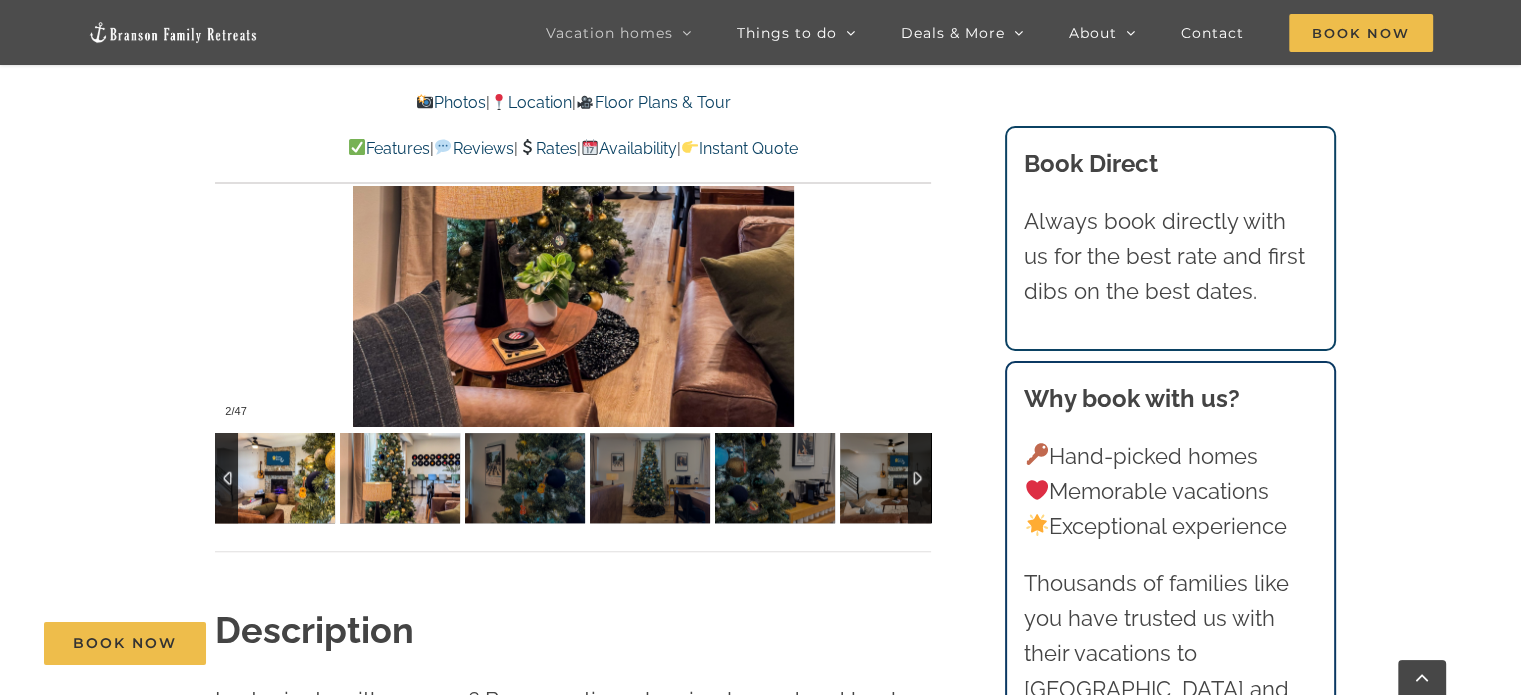 click at bounding box center (275, 478) 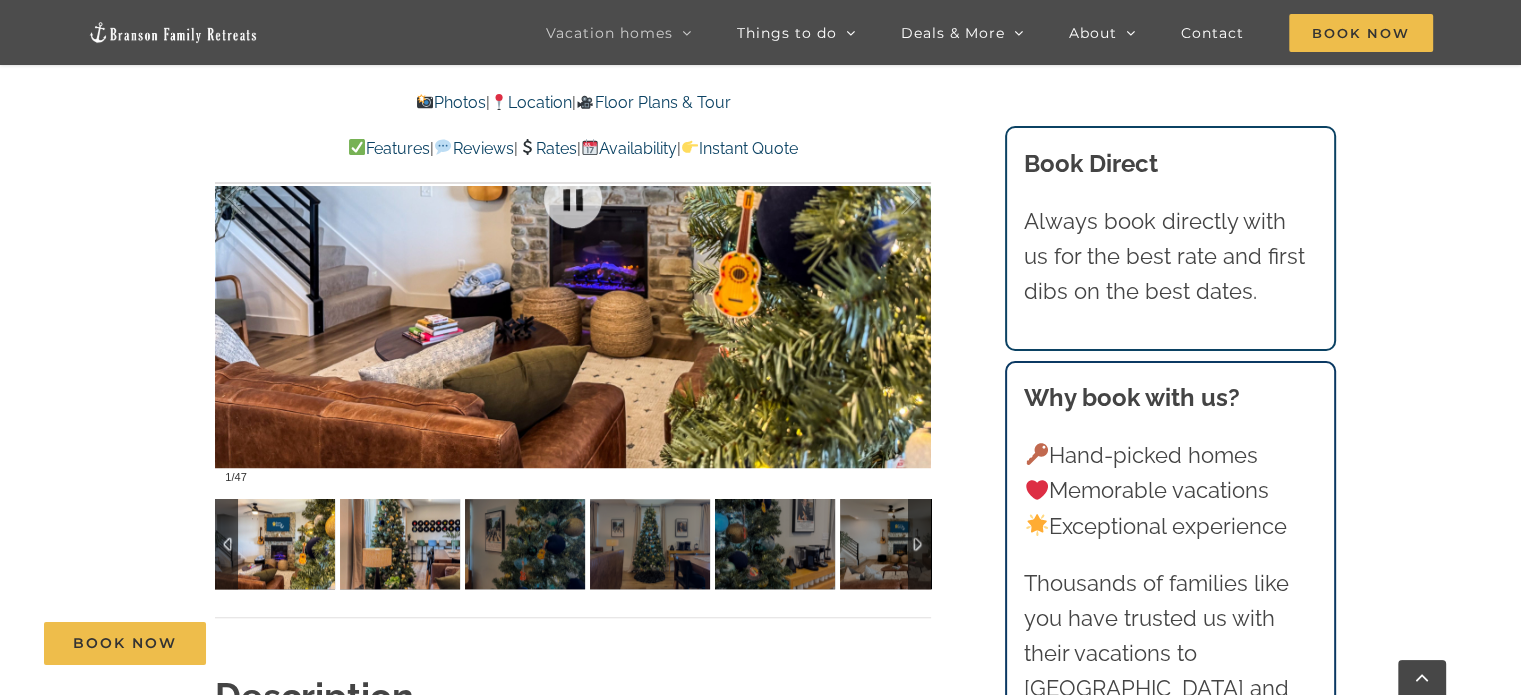 scroll, scrollTop: 1400, scrollLeft: 0, axis: vertical 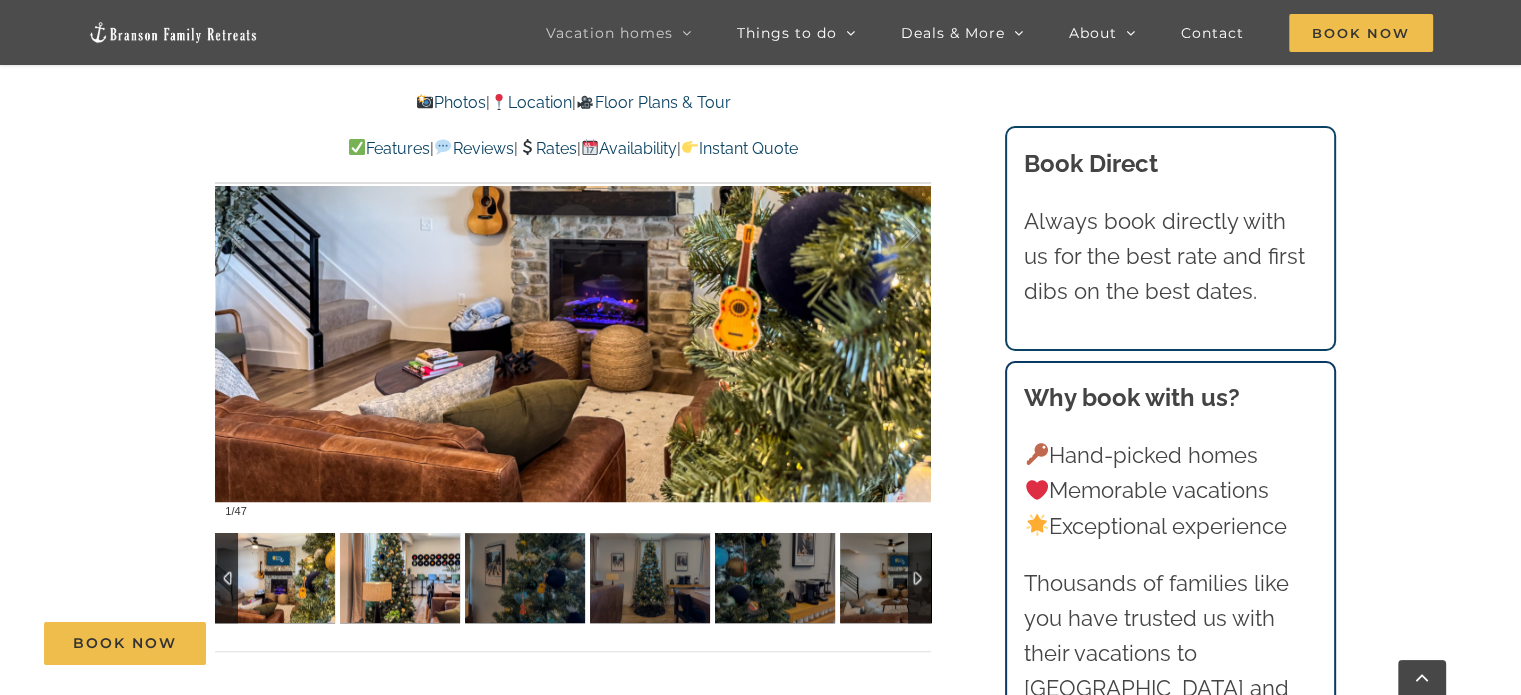 click at bounding box center (400, 578) 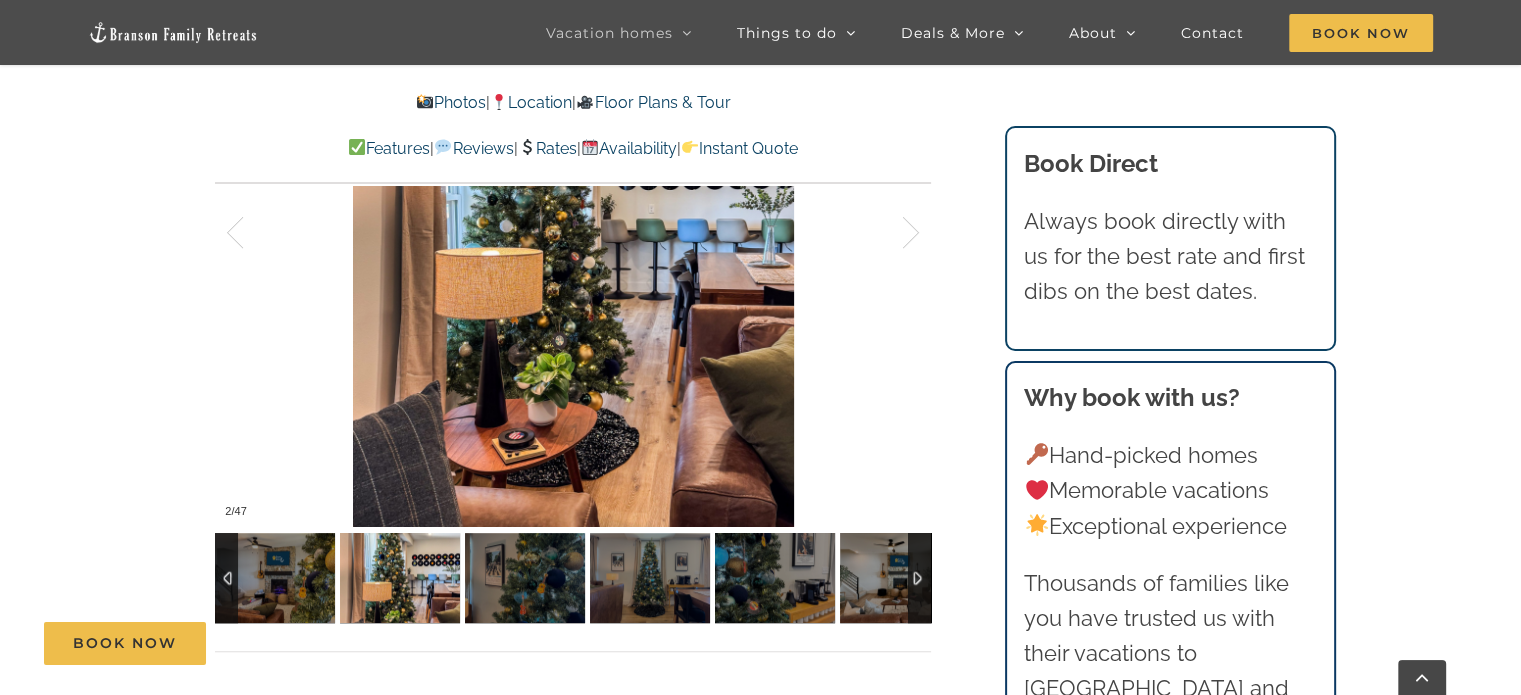 click at bounding box center [3152, 578] 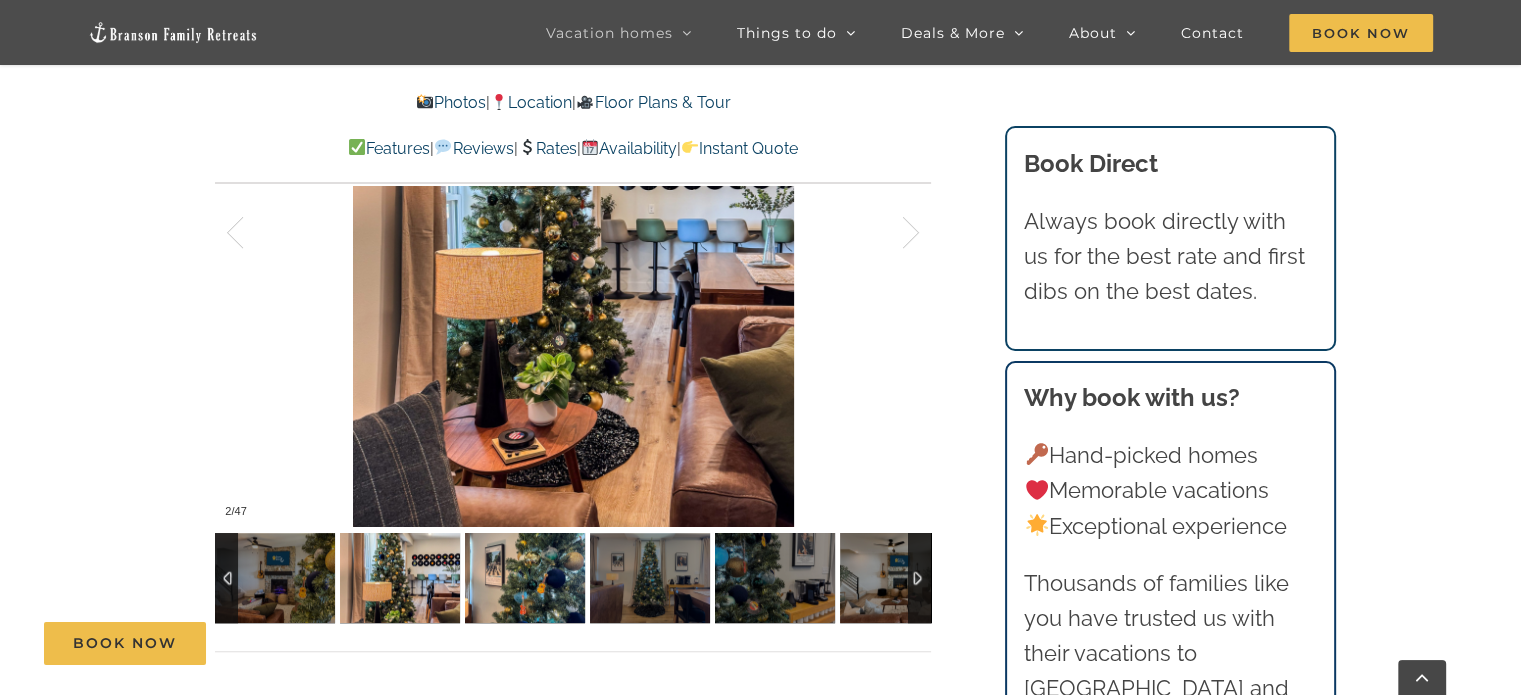 click at bounding box center [525, 578] 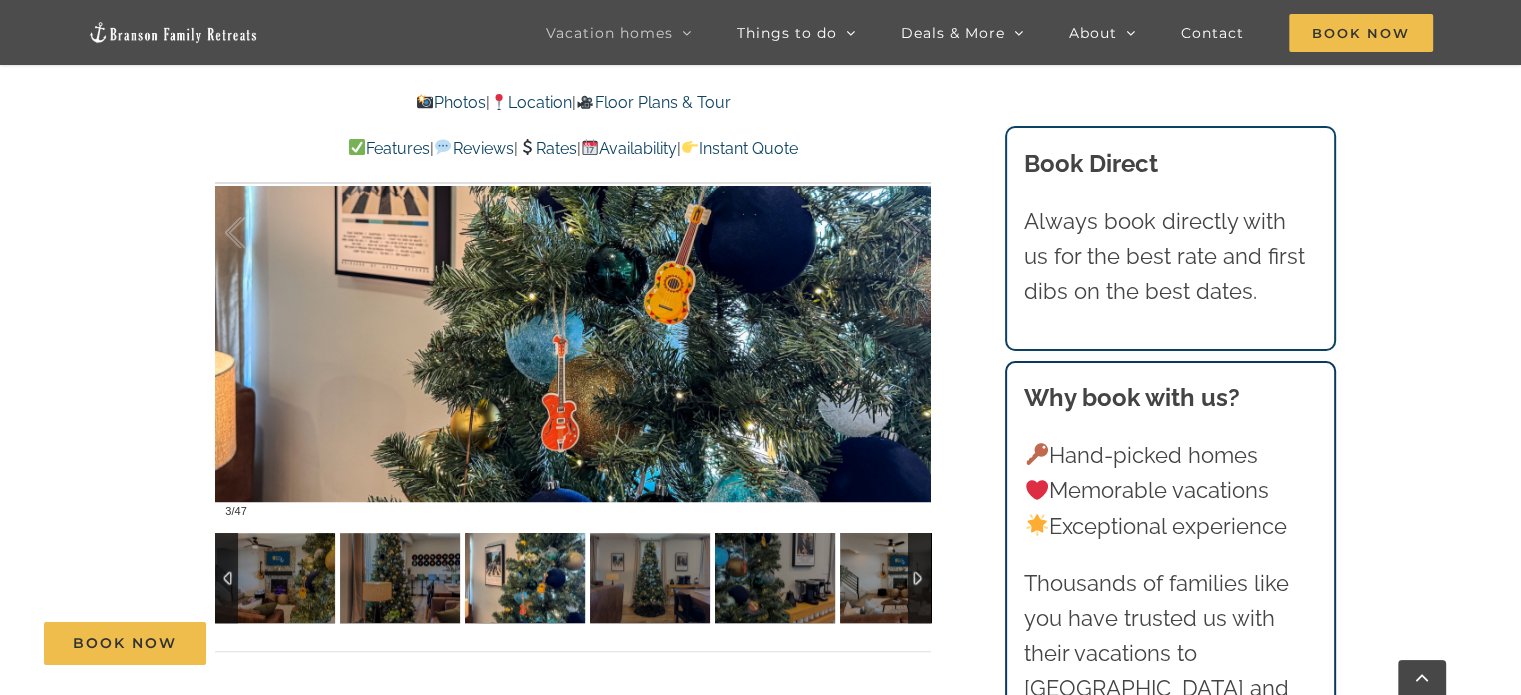 click at bounding box center [919, 578] 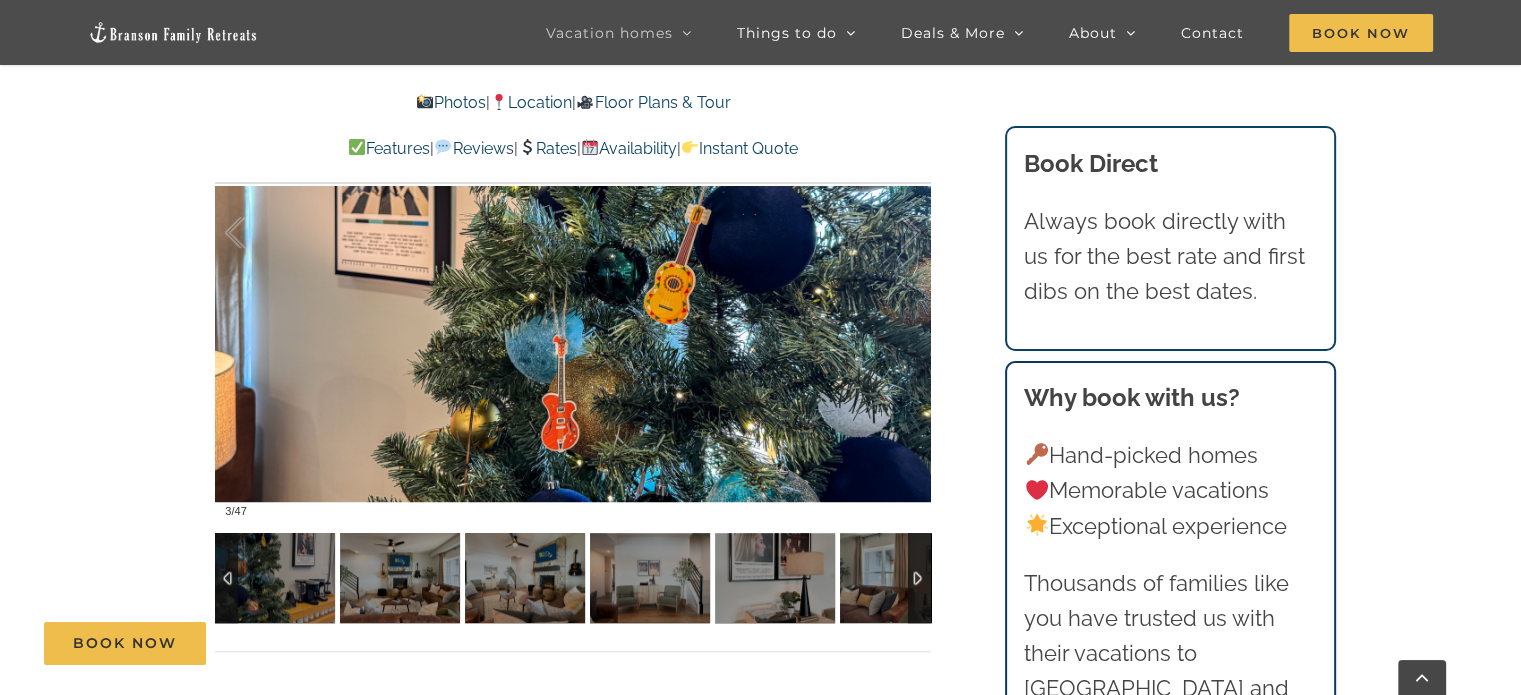 click at bounding box center (919, 578) 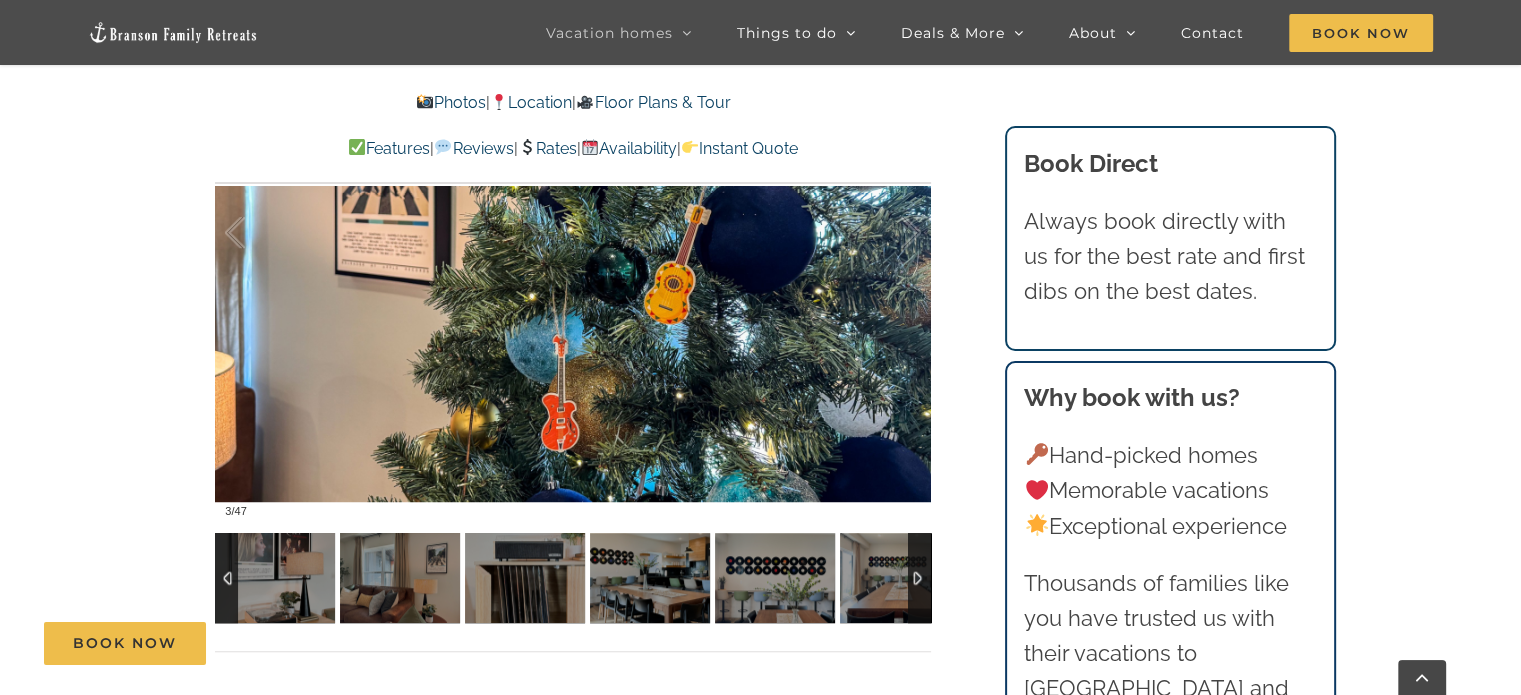 click at bounding box center (919, 578) 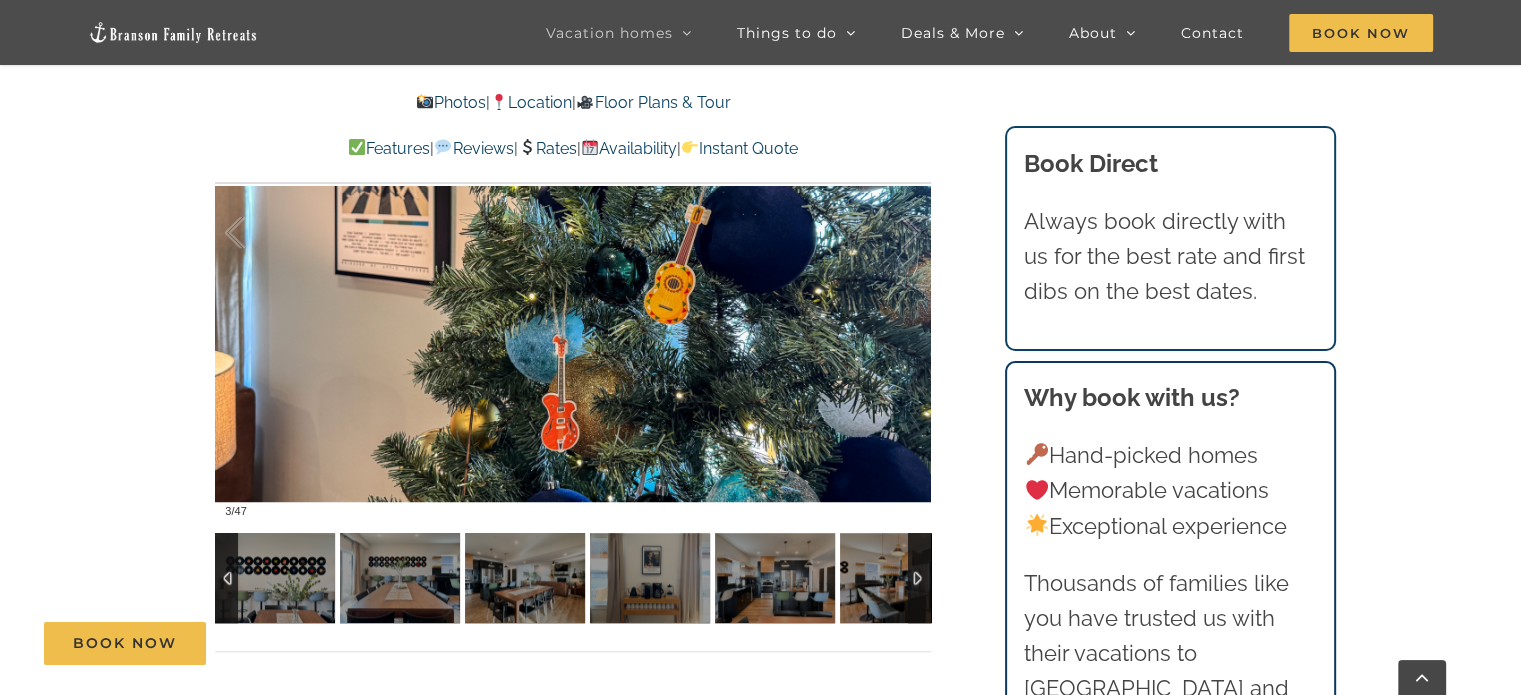 click at bounding box center [919, 578] 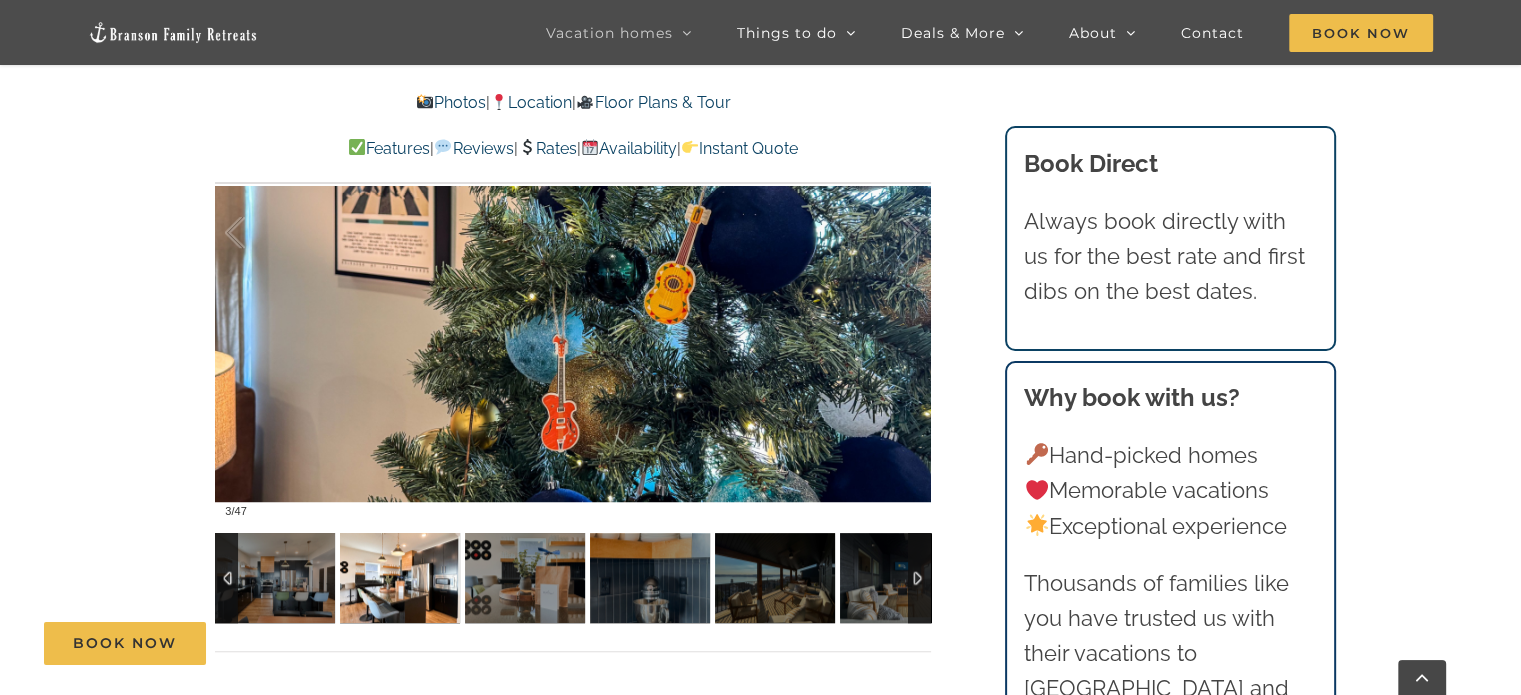 click at bounding box center [400, 578] 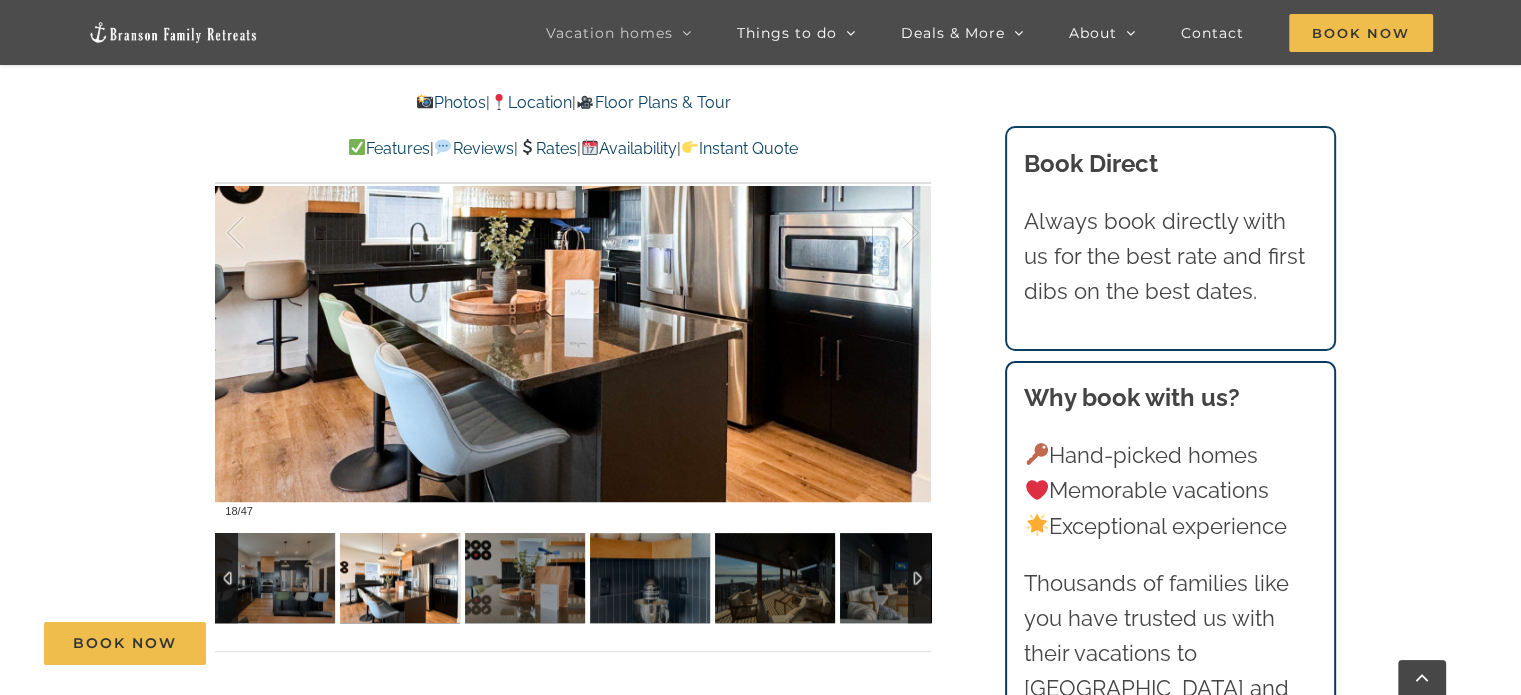 click at bounding box center (919, 578) 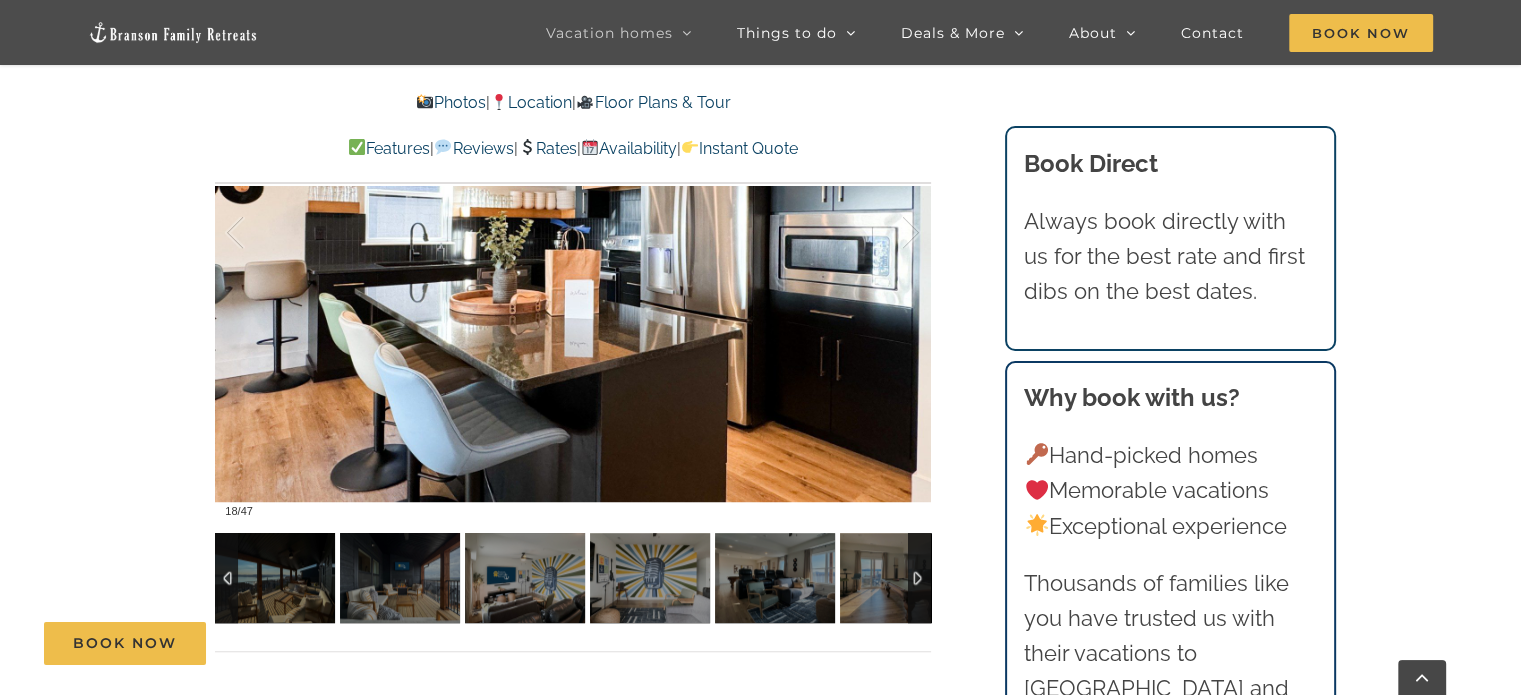 click at bounding box center (919, 578) 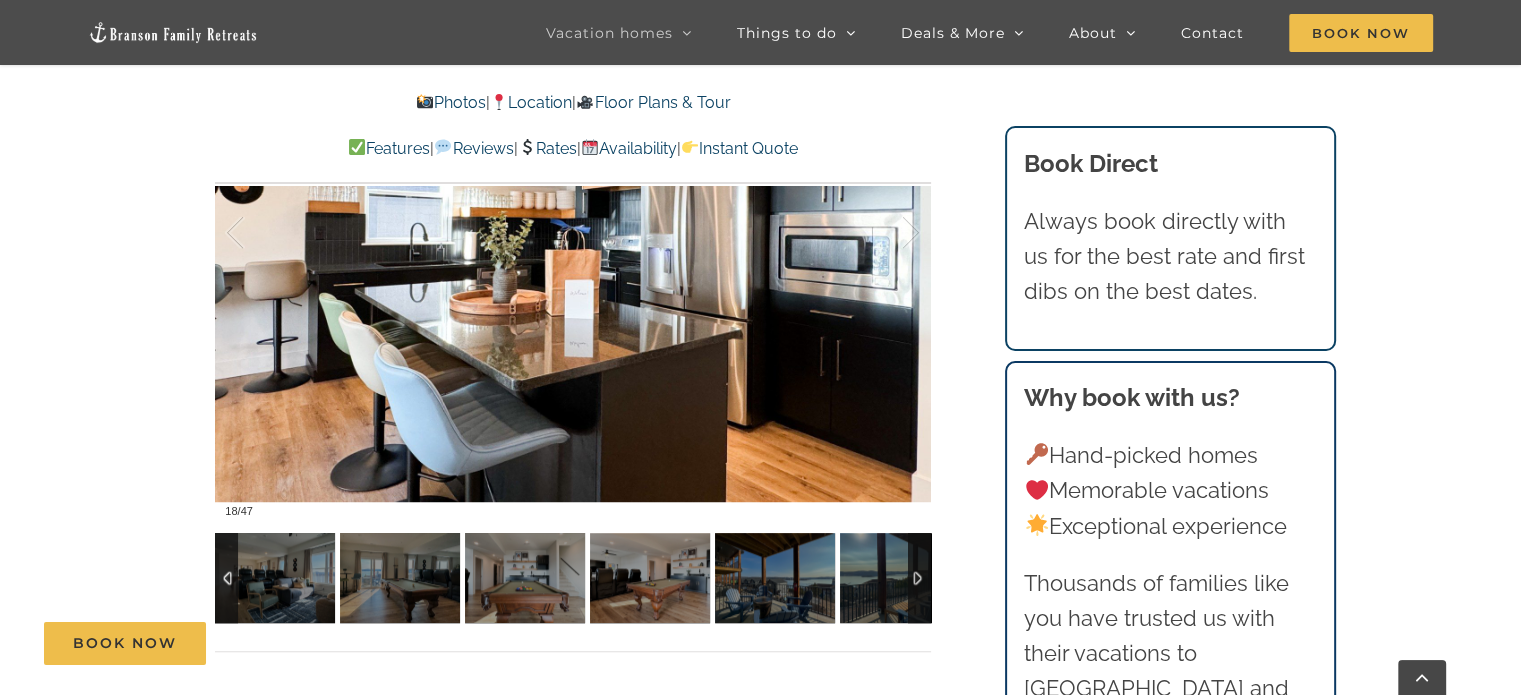 click at bounding box center [919, 578] 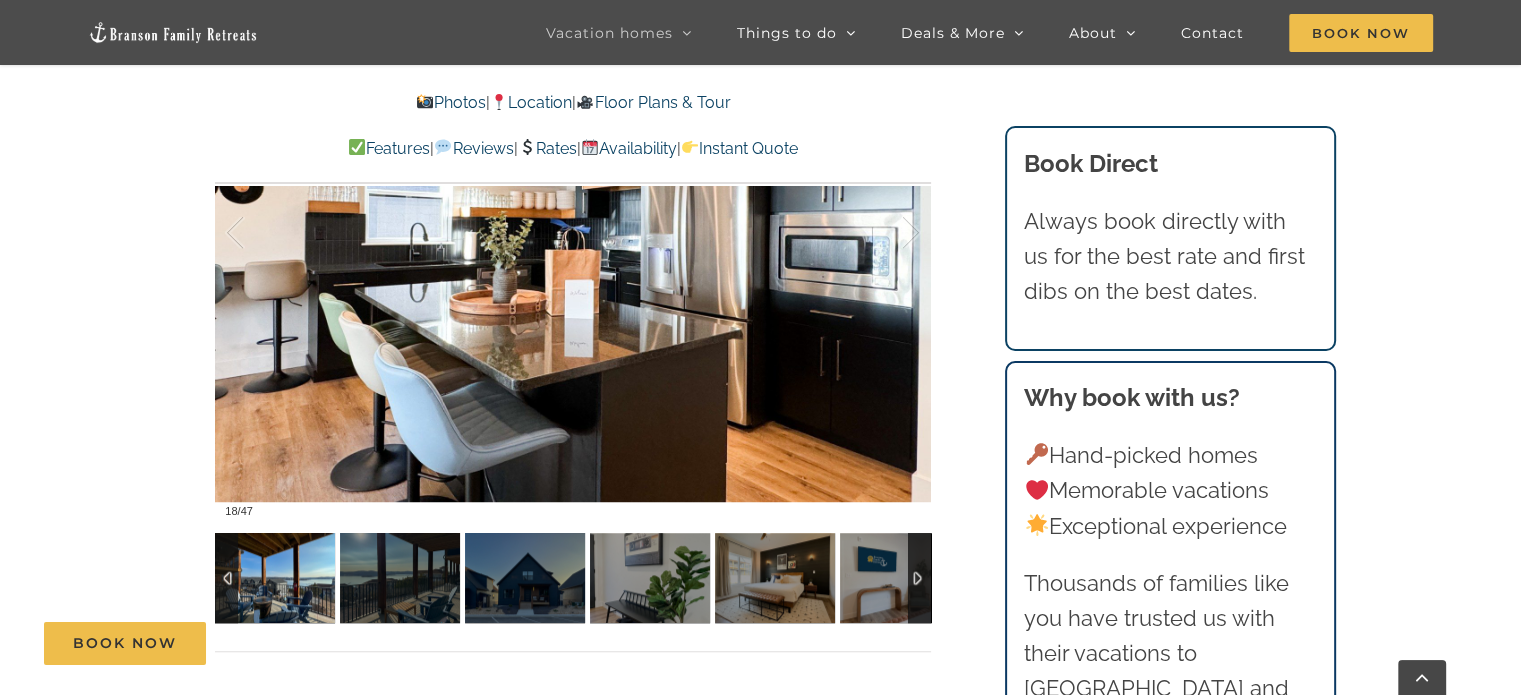 click at bounding box center [275, 578] 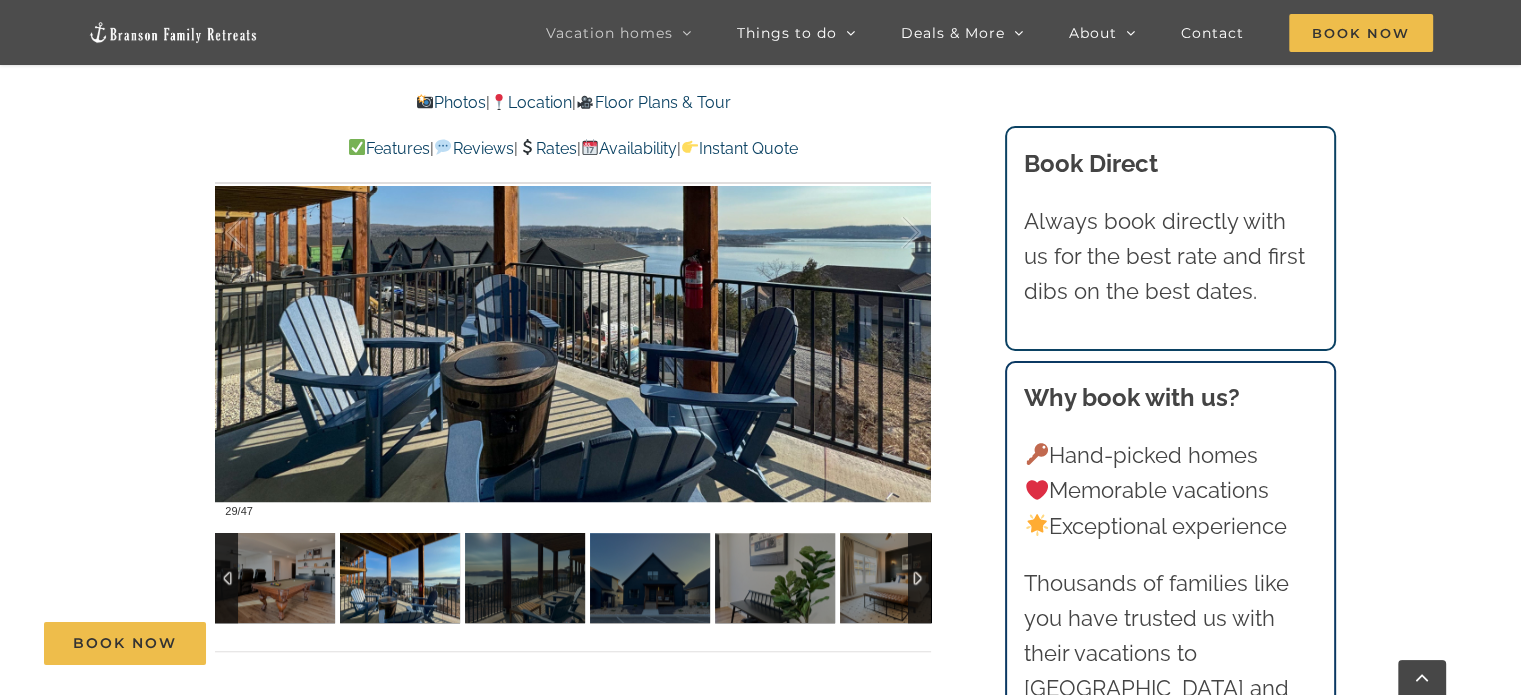 click at bounding box center [400, 578] 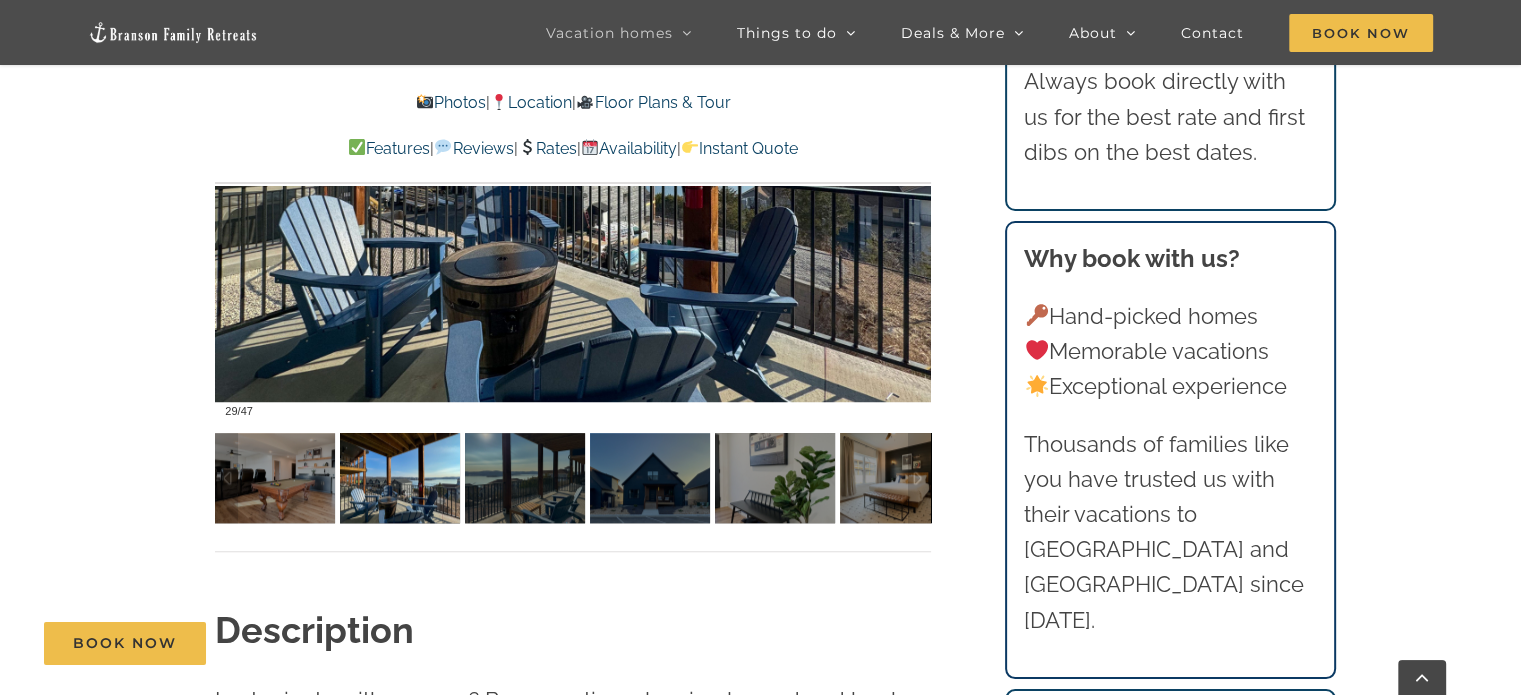 scroll, scrollTop: 1600, scrollLeft: 0, axis: vertical 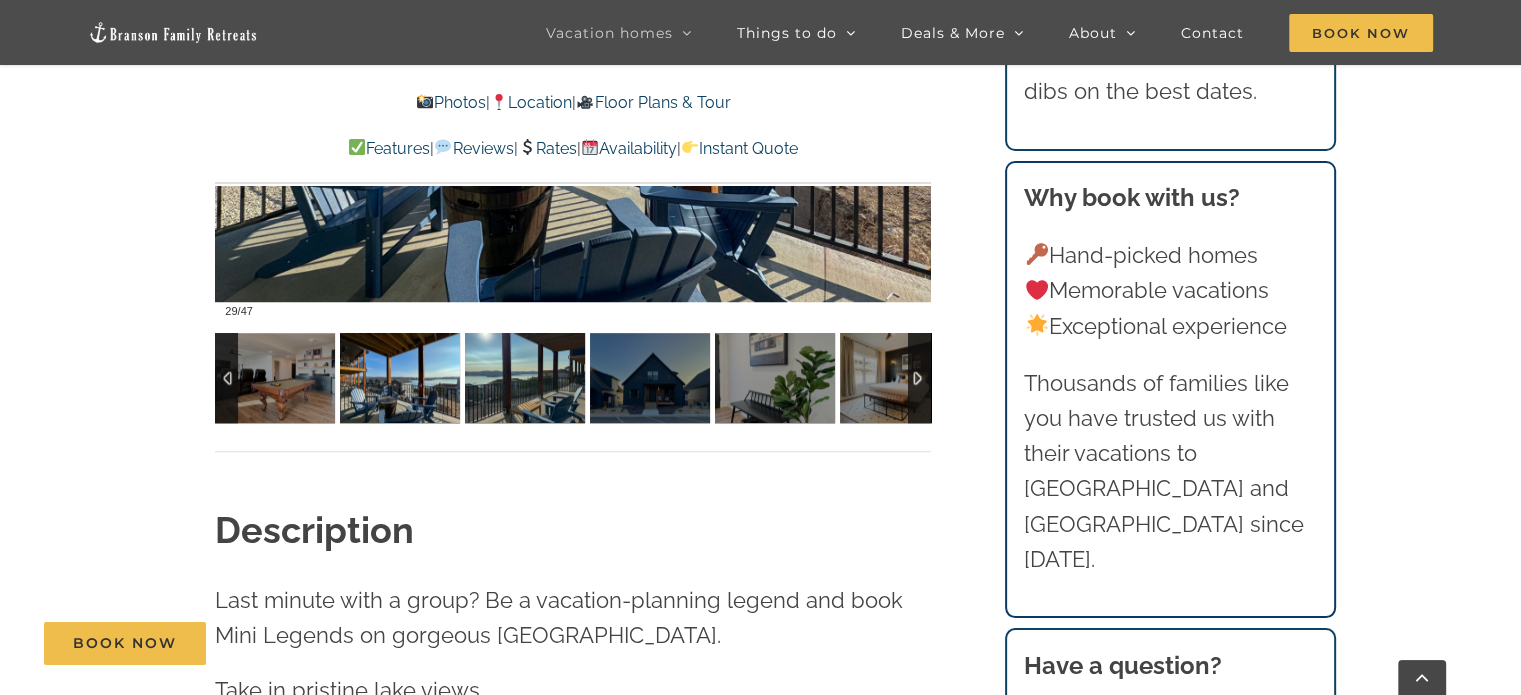 click at bounding box center (525, 378) 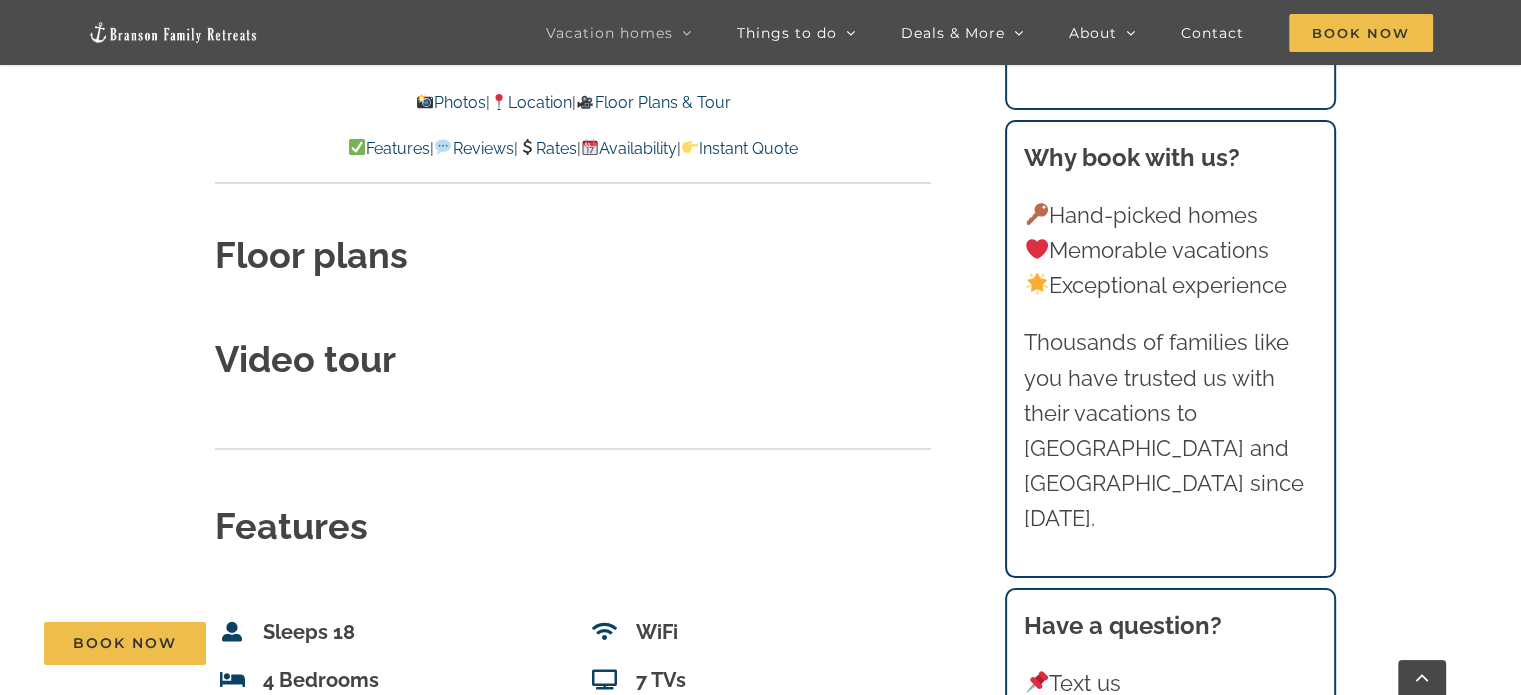 scroll, scrollTop: 6700, scrollLeft: 0, axis: vertical 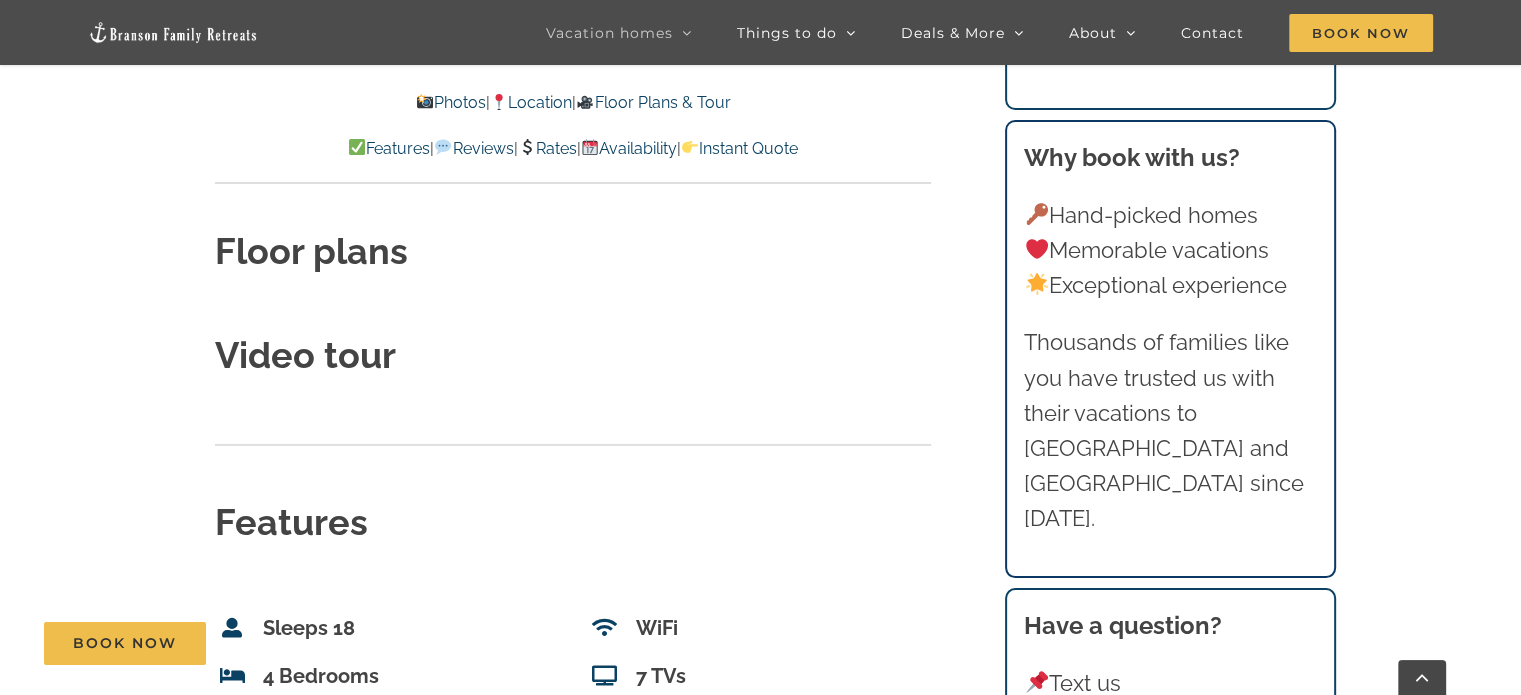 click at bounding box center [573, 302] 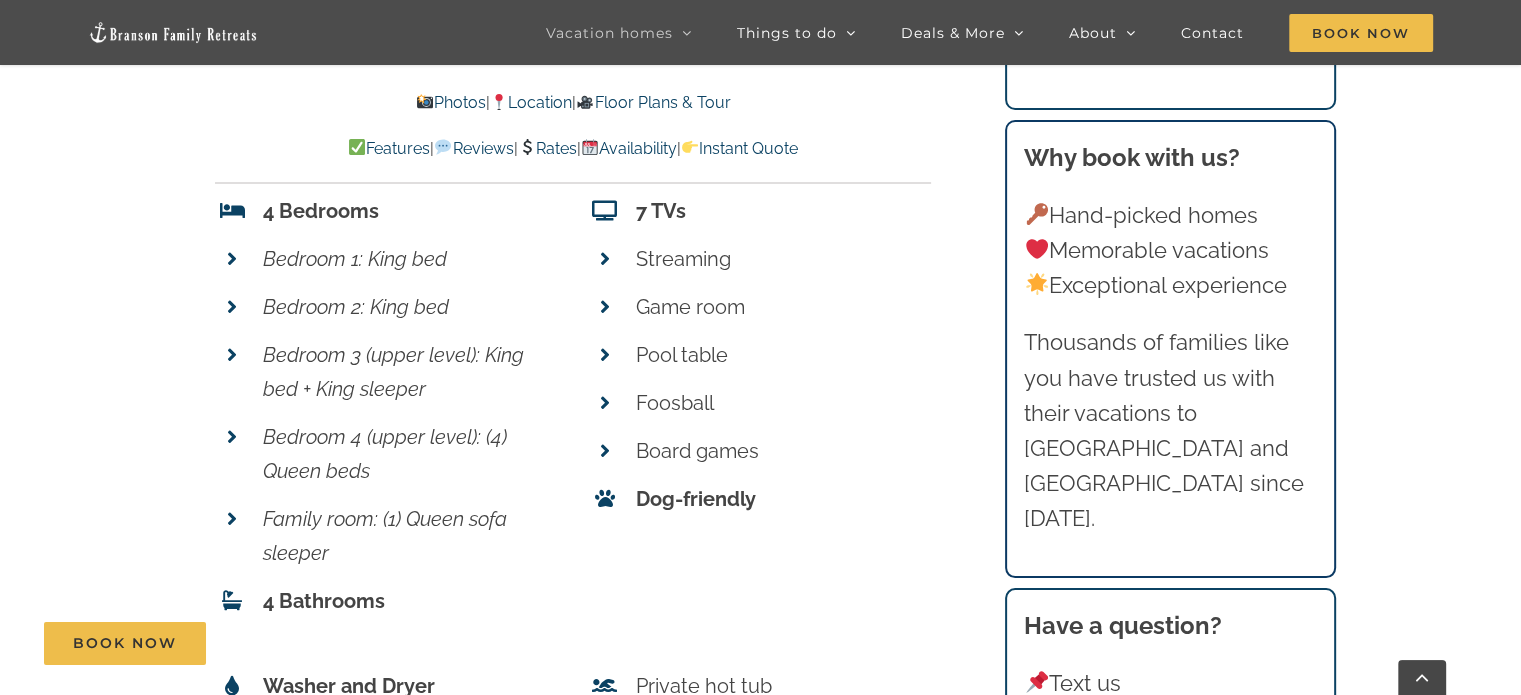 scroll, scrollTop: 7200, scrollLeft: 0, axis: vertical 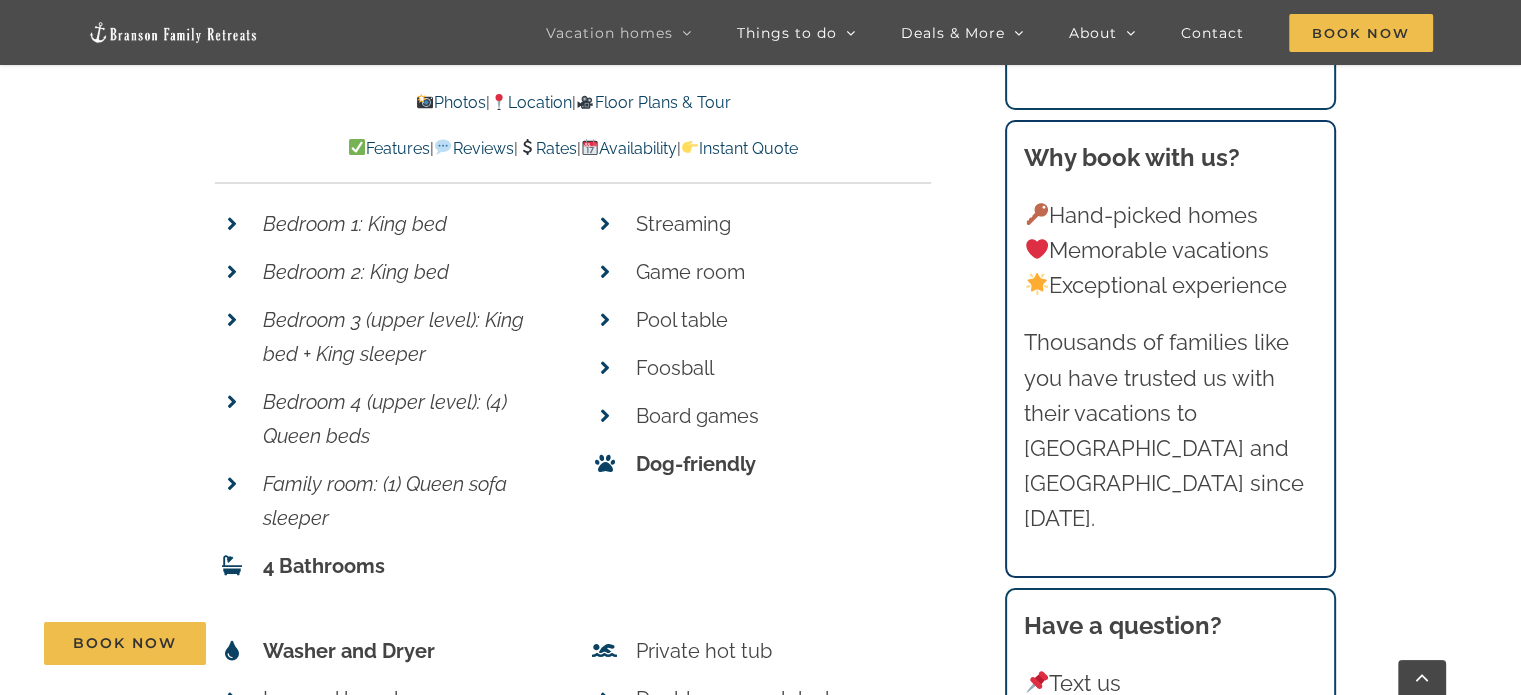 click on "Rates" at bounding box center [547, 148] 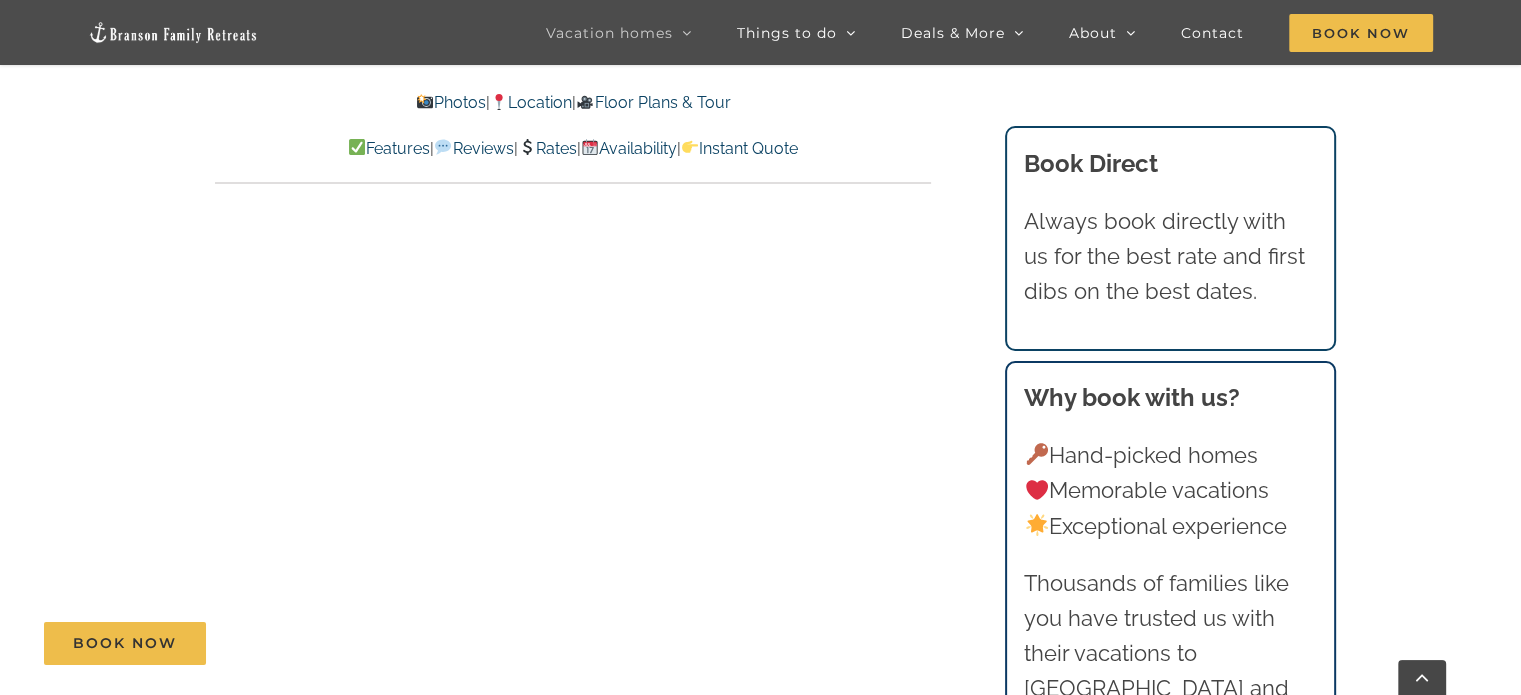 scroll, scrollTop: 10256, scrollLeft: 0, axis: vertical 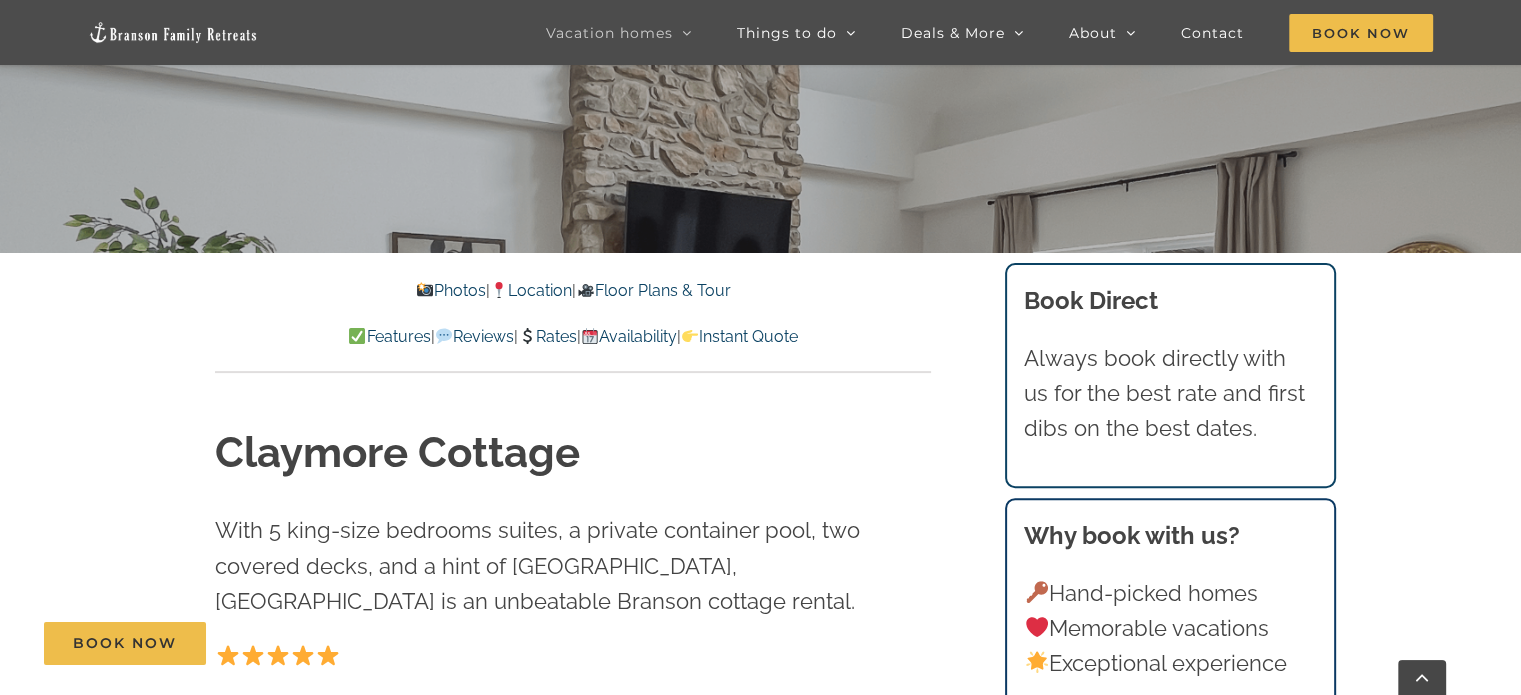 click on "Photos" at bounding box center (451, 290) 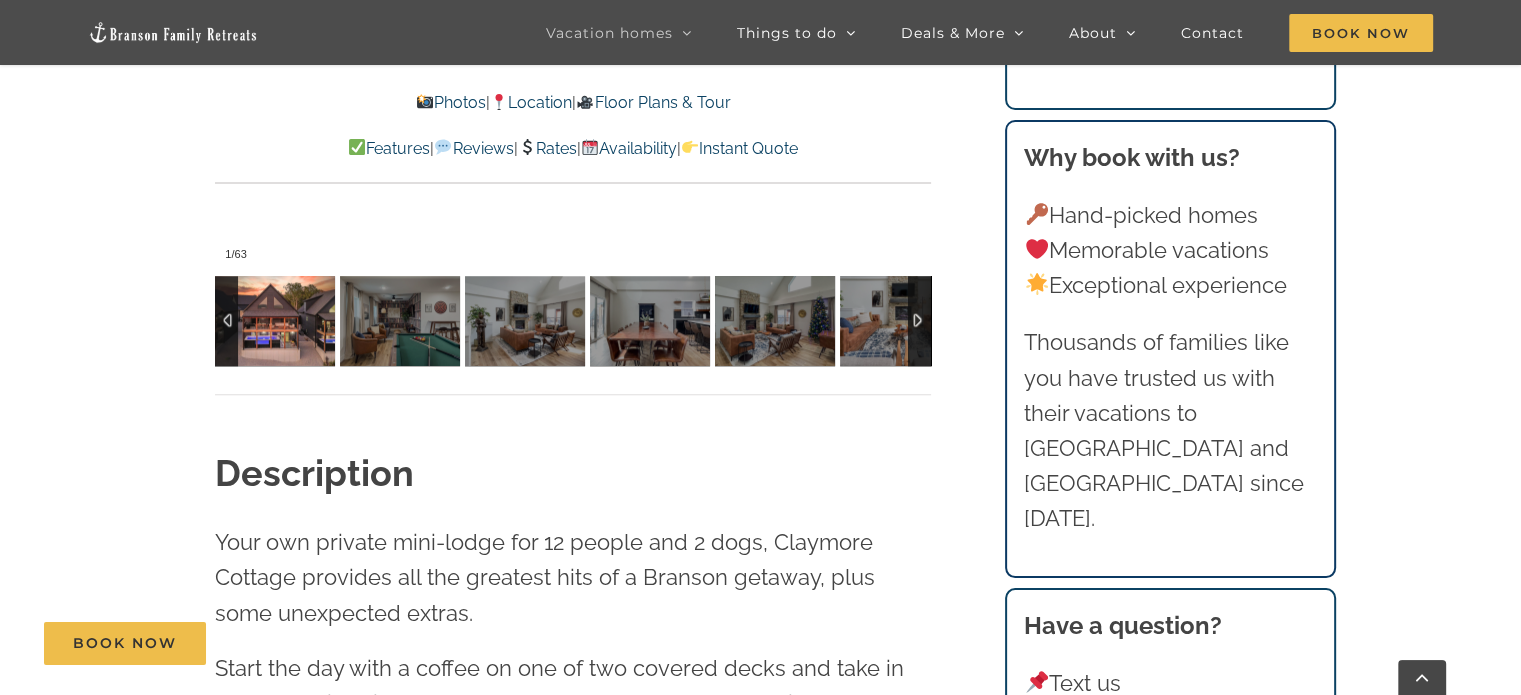 scroll, scrollTop: 1738, scrollLeft: 0, axis: vertical 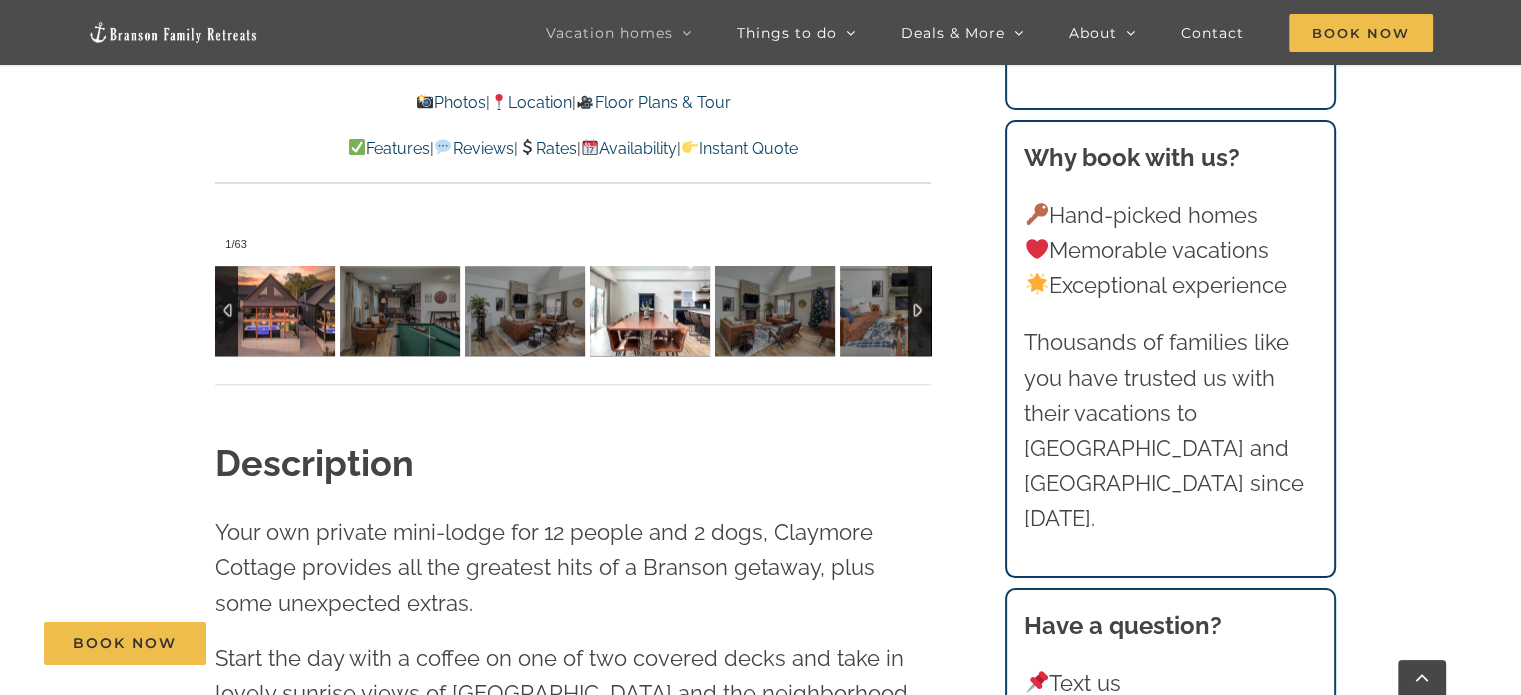 click at bounding box center (650, 311) 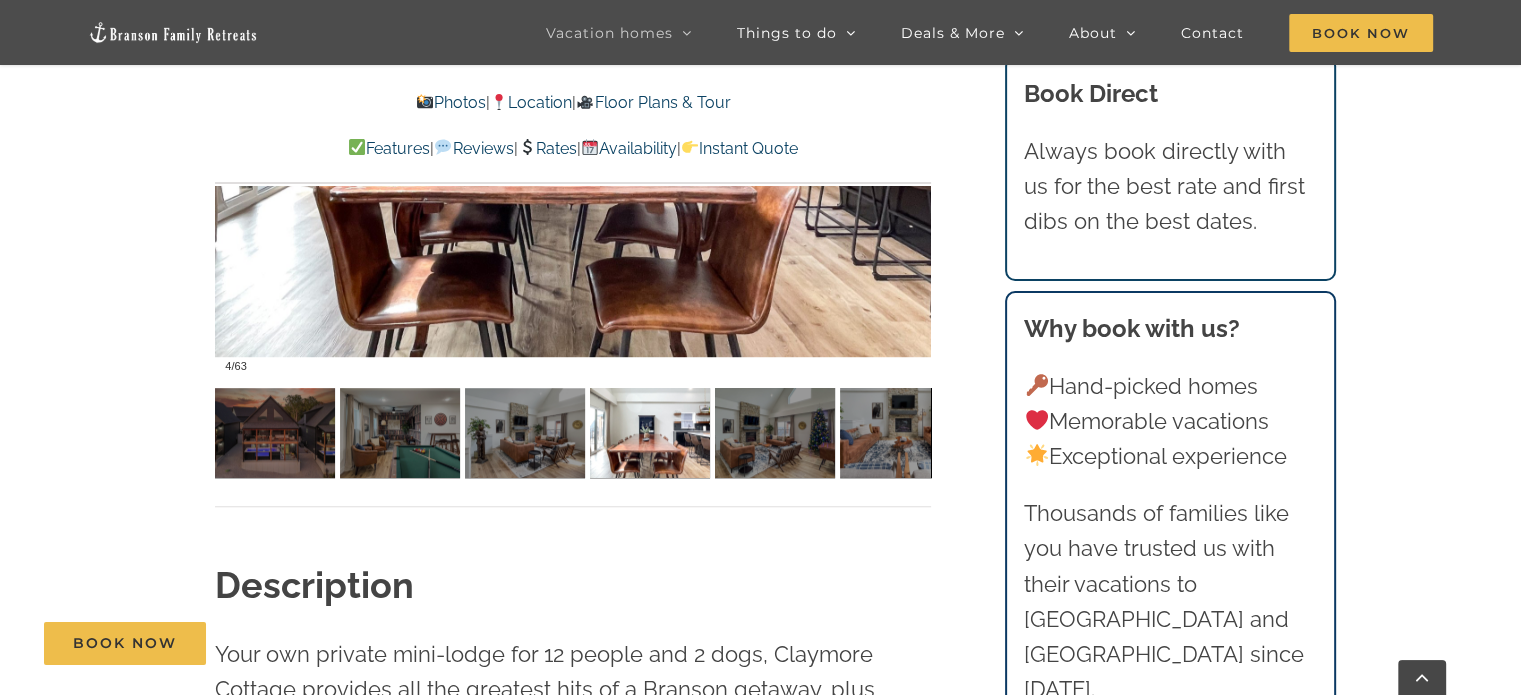 scroll, scrollTop: 1638, scrollLeft: 0, axis: vertical 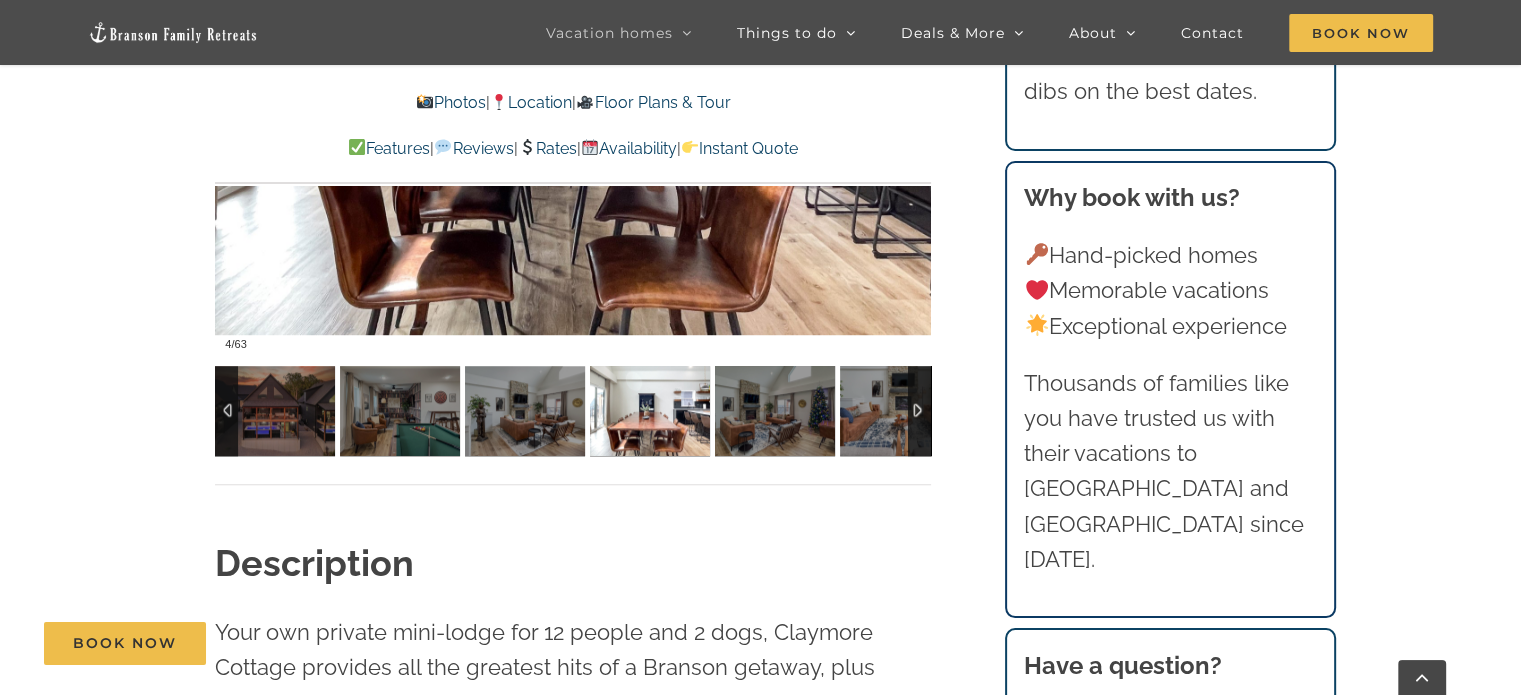 click at bounding box center (919, 411) 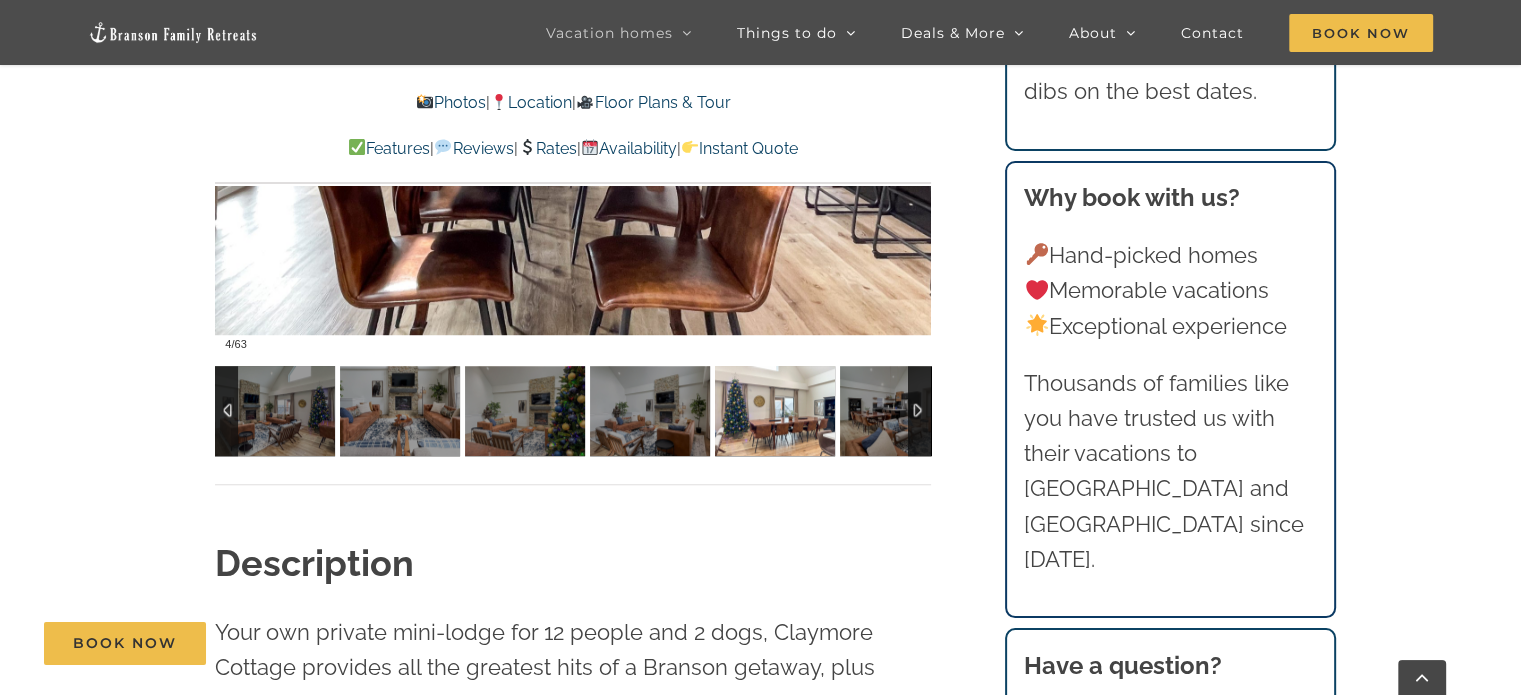 click at bounding box center (775, 411) 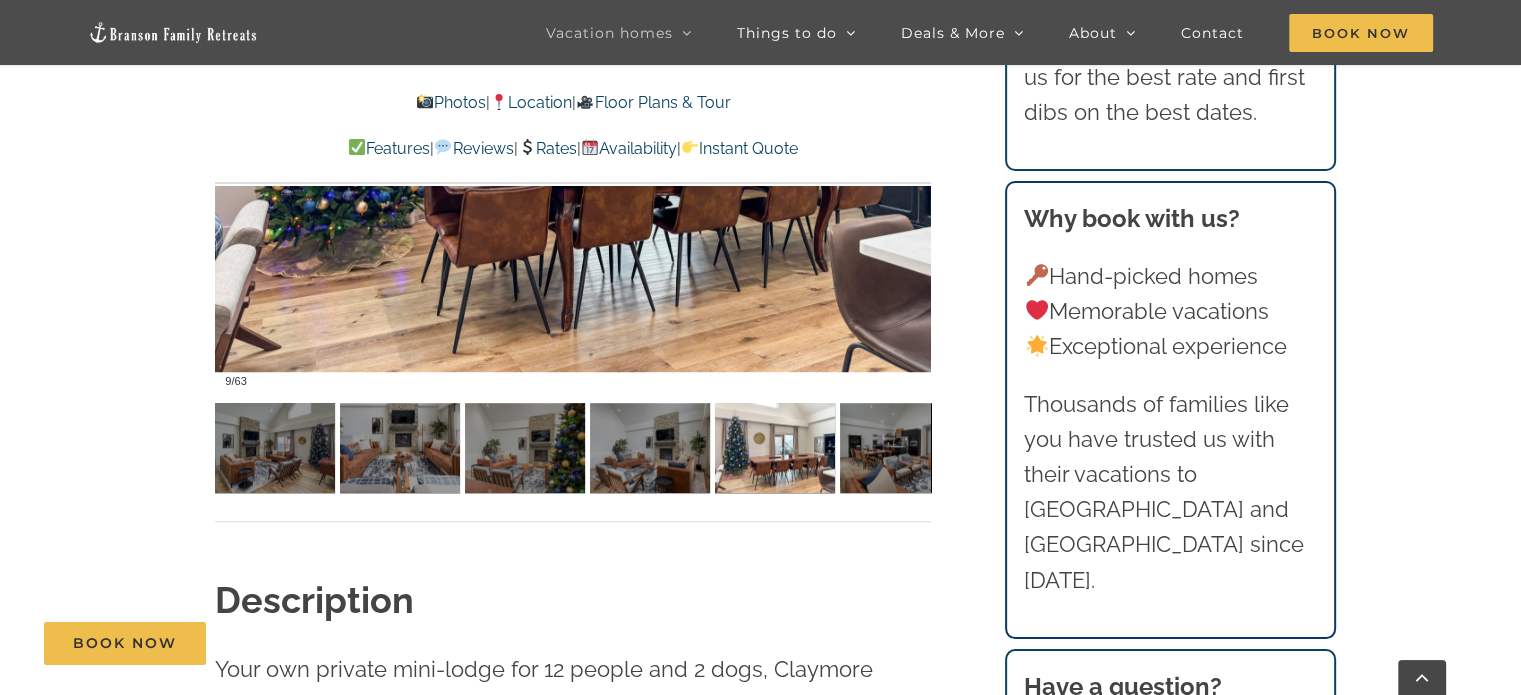 scroll, scrollTop: 1638, scrollLeft: 0, axis: vertical 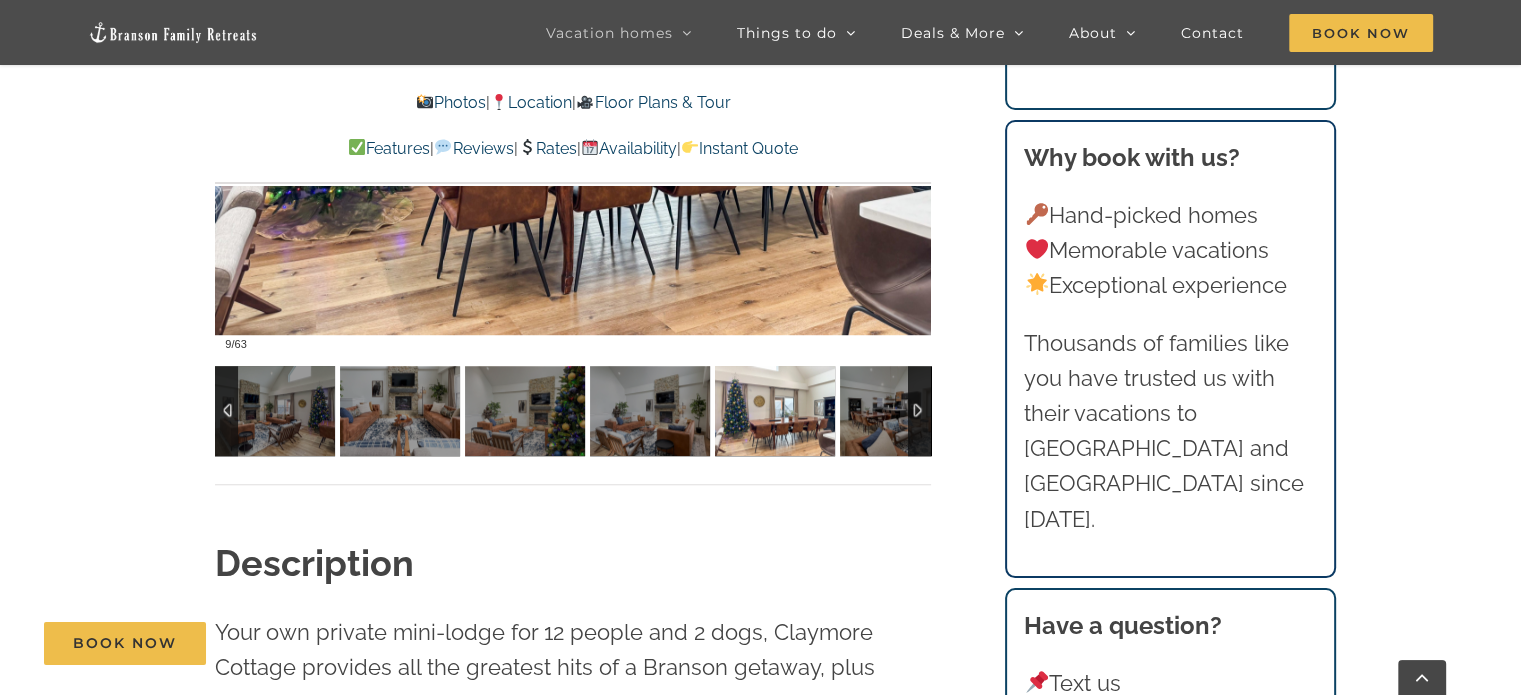 click at bounding box center [919, 411] 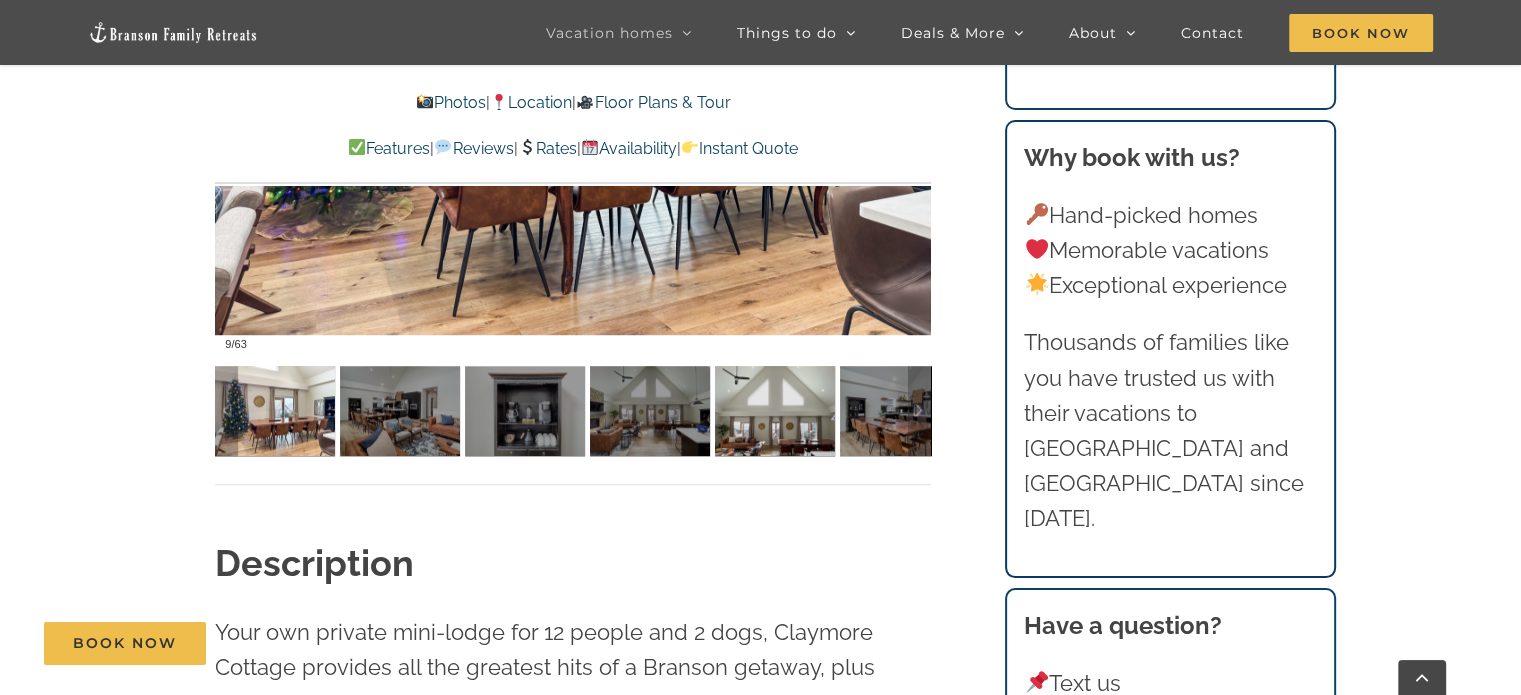 click at bounding box center (775, 411) 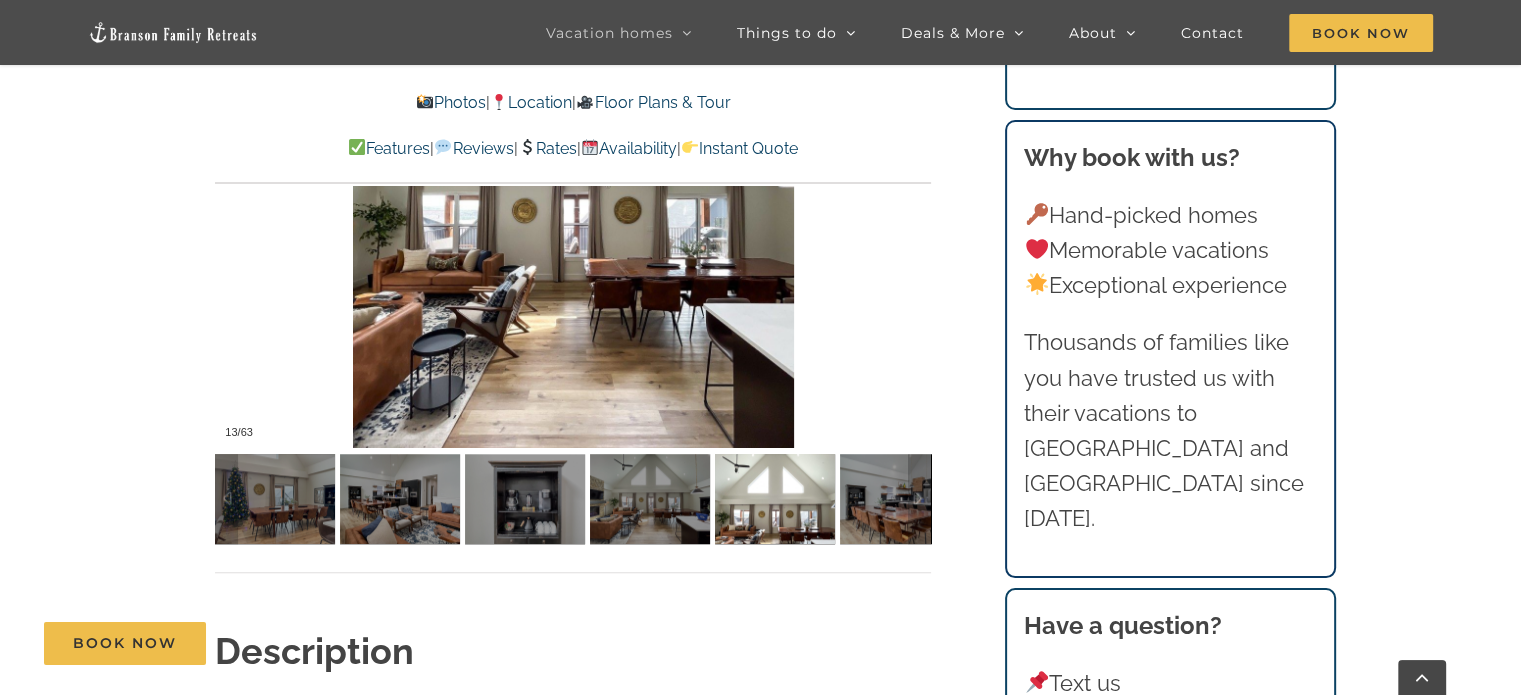 scroll, scrollTop: 1638, scrollLeft: 0, axis: vertical 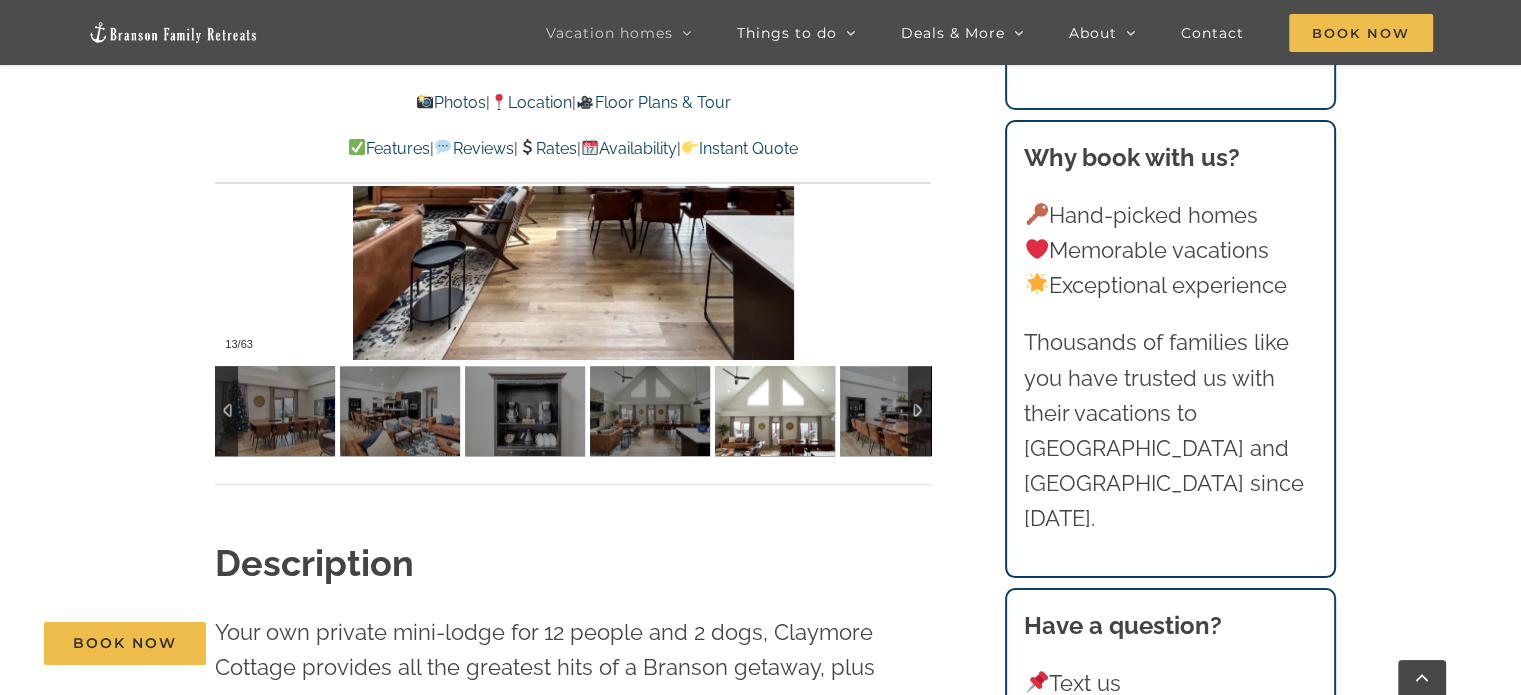 click at bounding box center [919, 411] 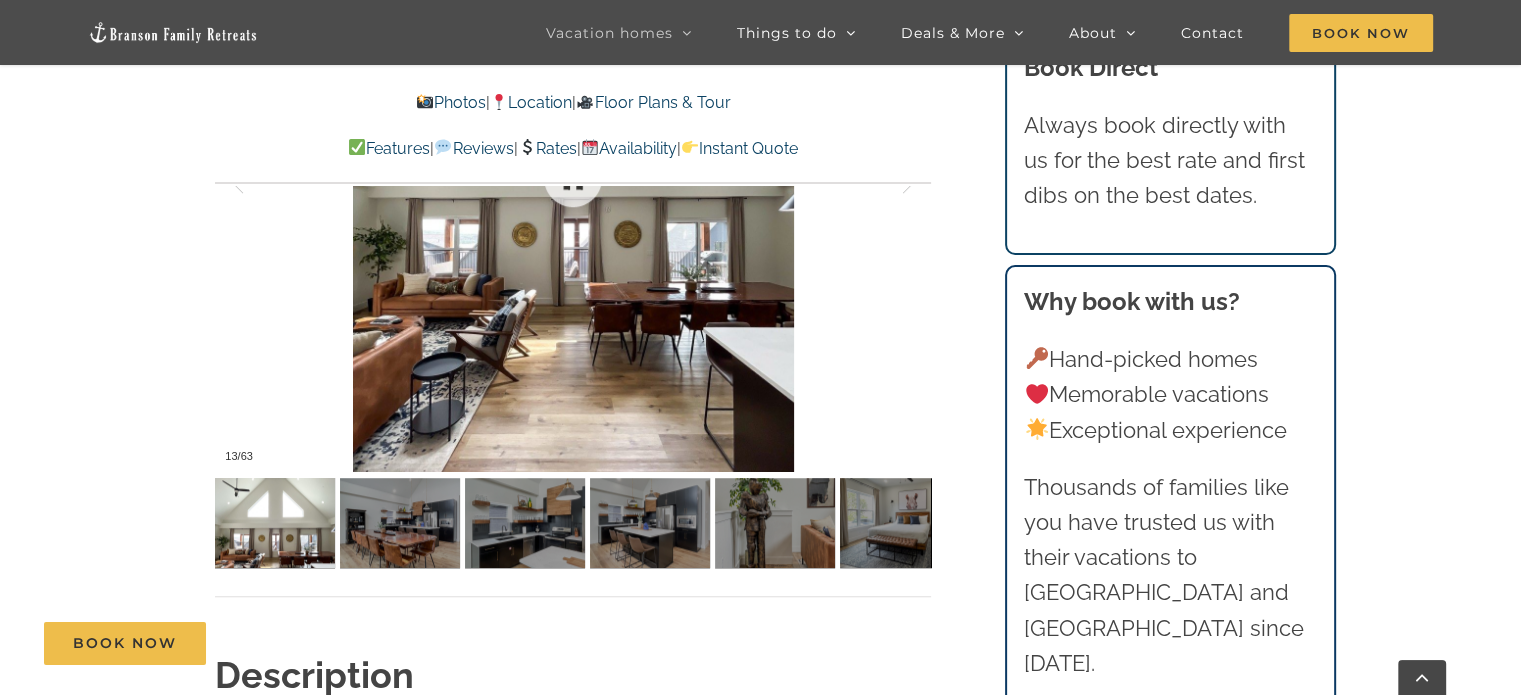 scroll, scrollTop: 1738, scrollLeft: 0, axis: vertical 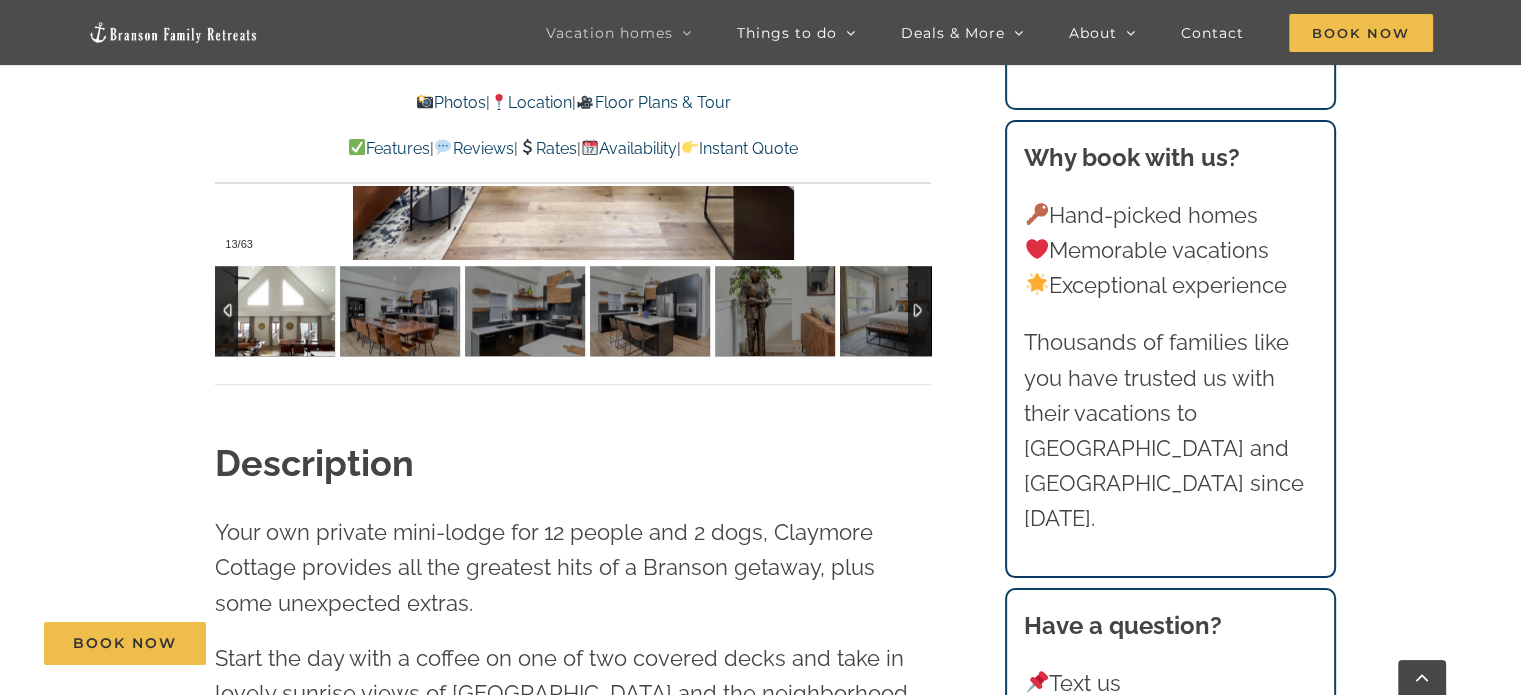 click at bounding box center [919, 311] 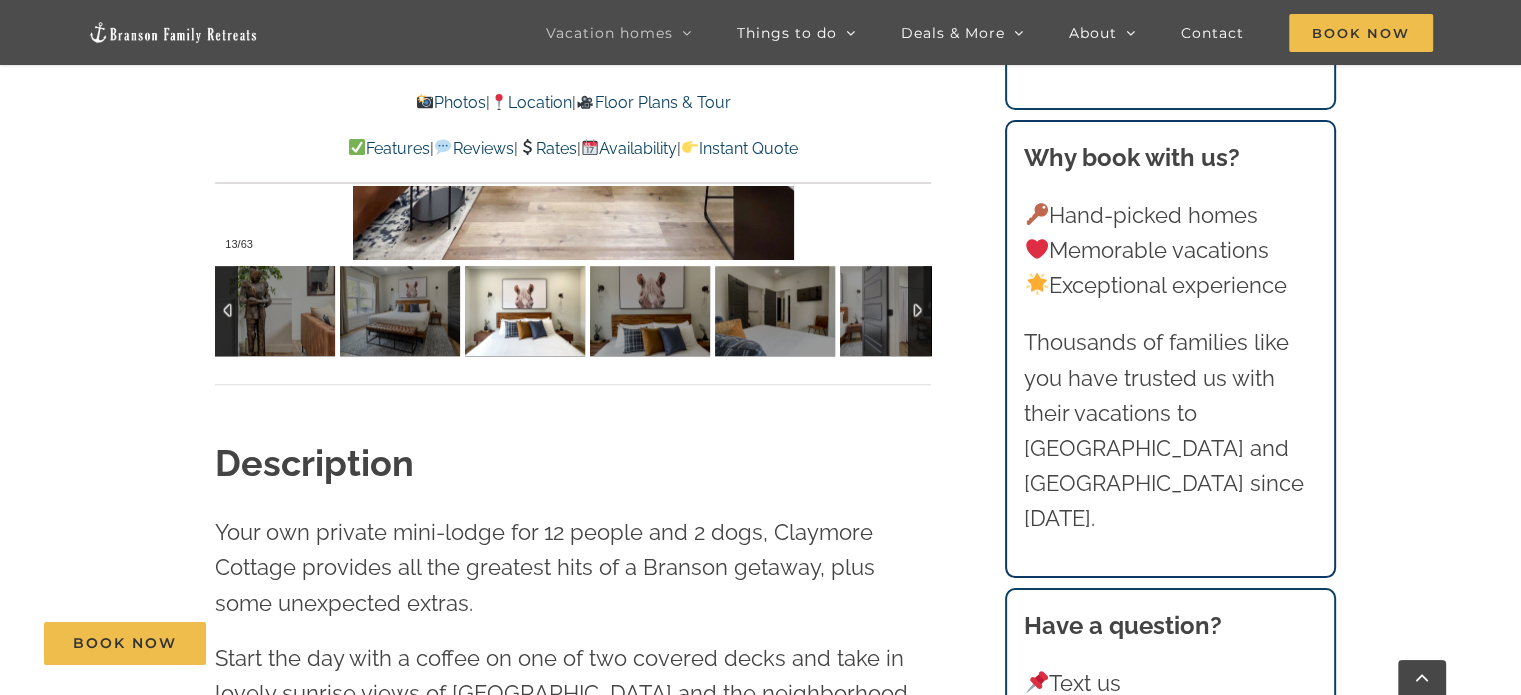 click at bounding box center [525, 311] 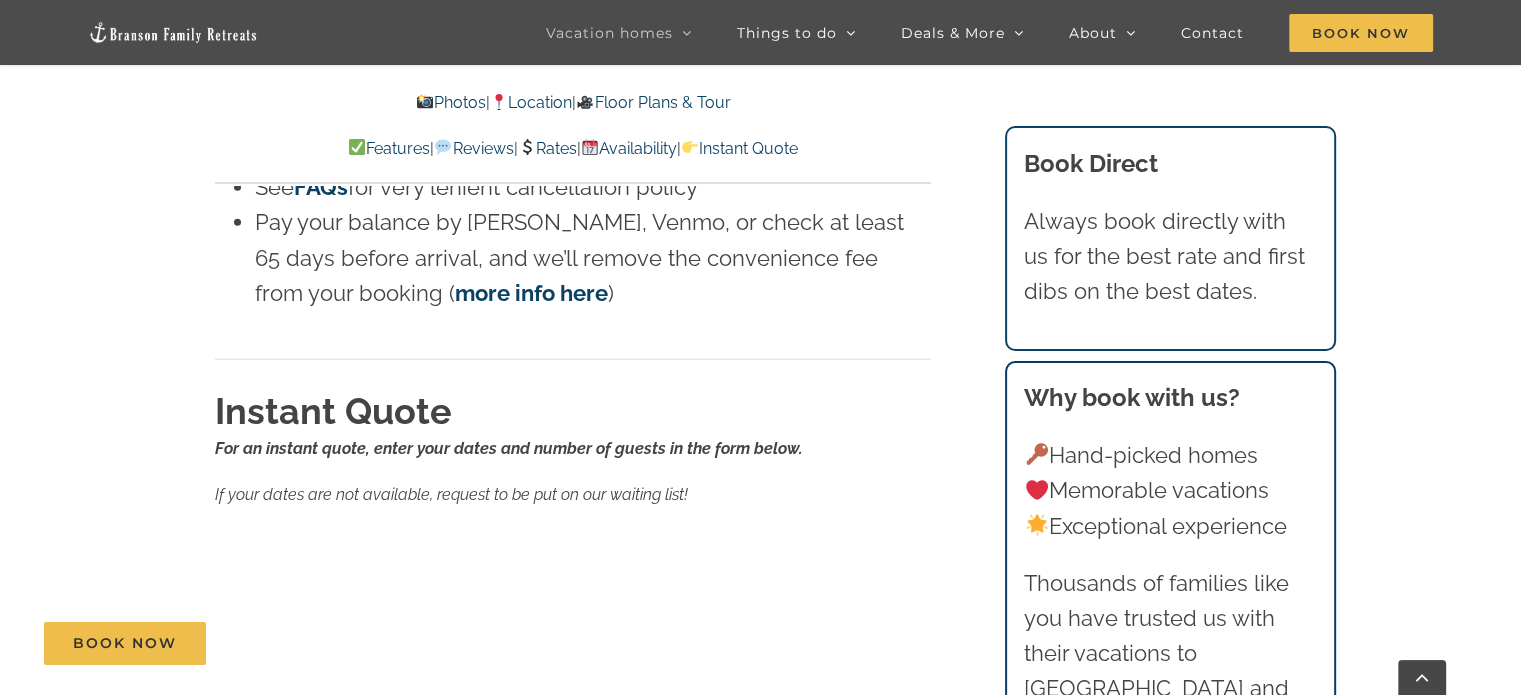 scroll, scrollTop: 12838, scrollLeft: 0, axis: vertical 